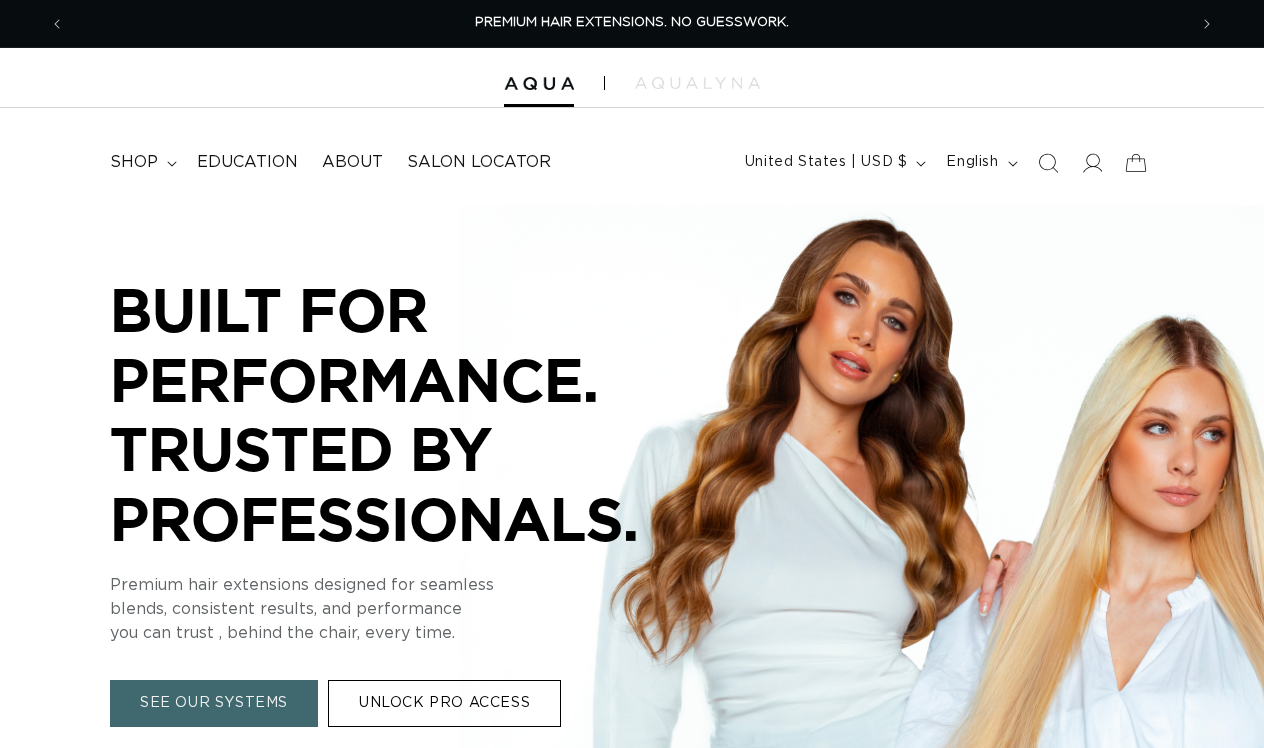 scroll, scrollTop: 0, scrollLeft: 0, axis: both 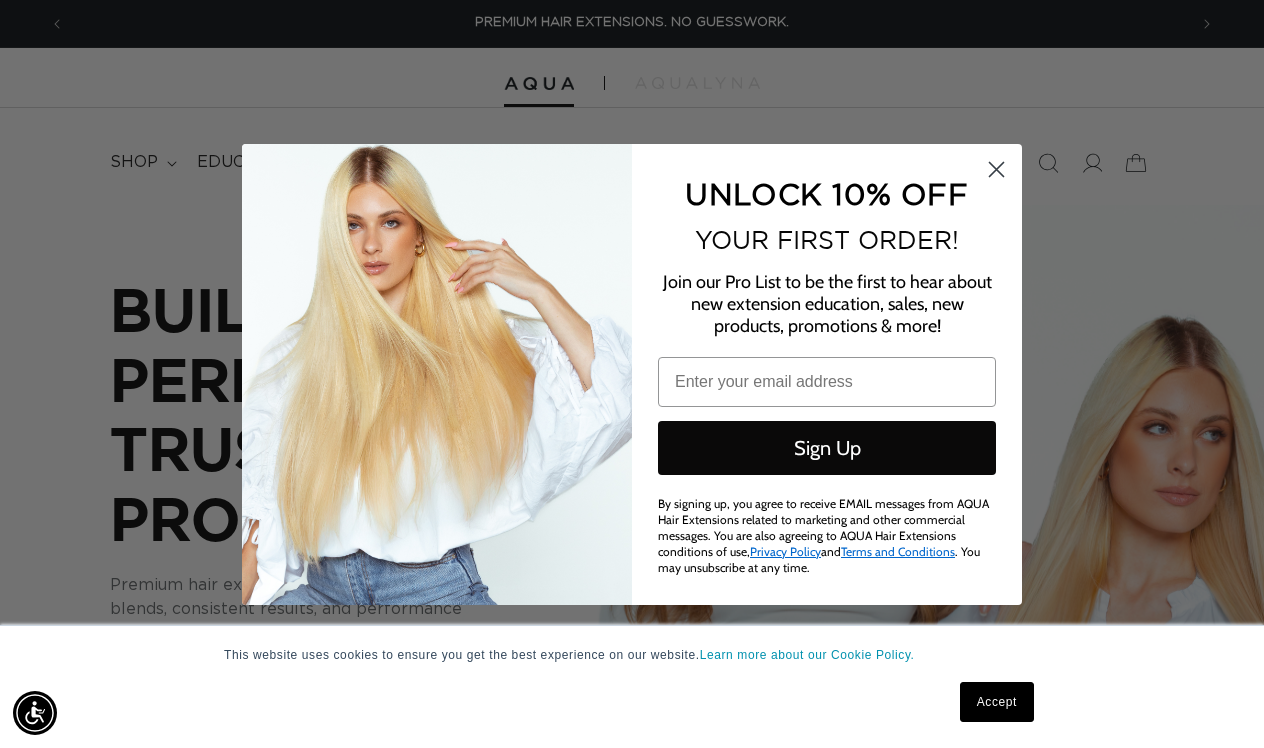 click 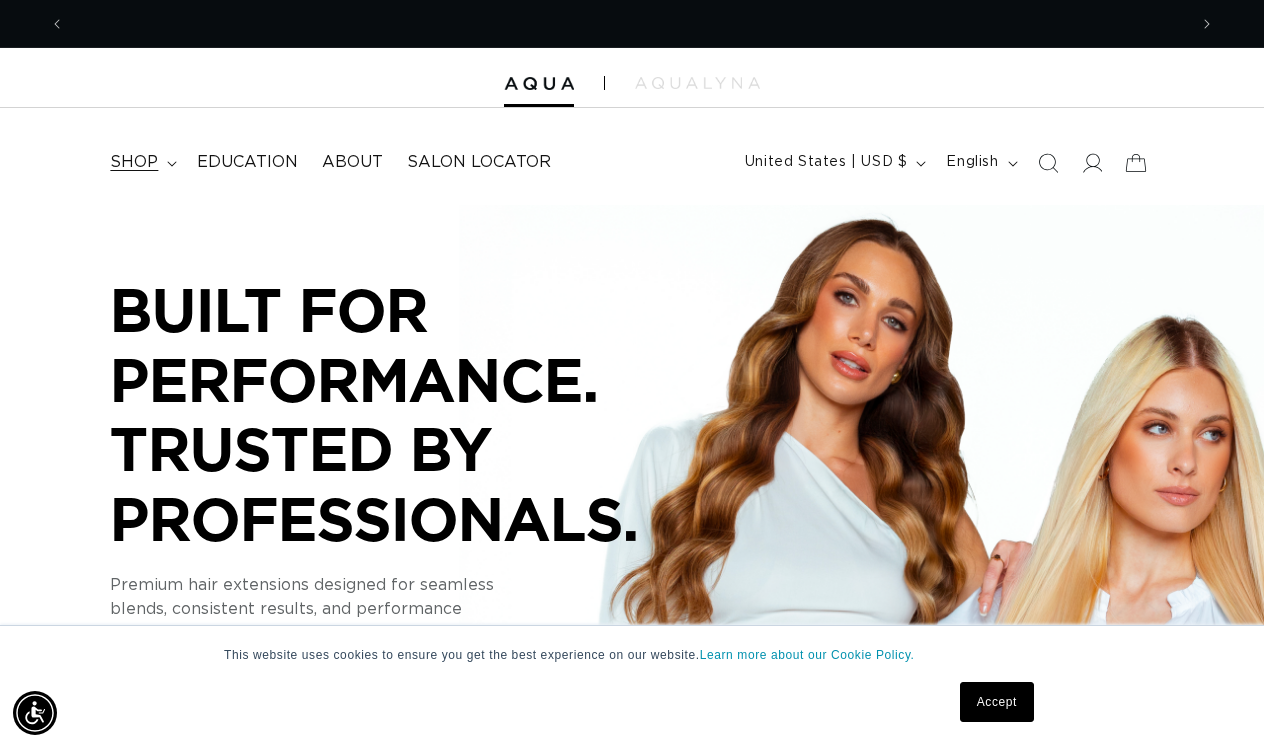 scroll, scrollTop: 0, scrollLeft: 1122, axis: horizontal 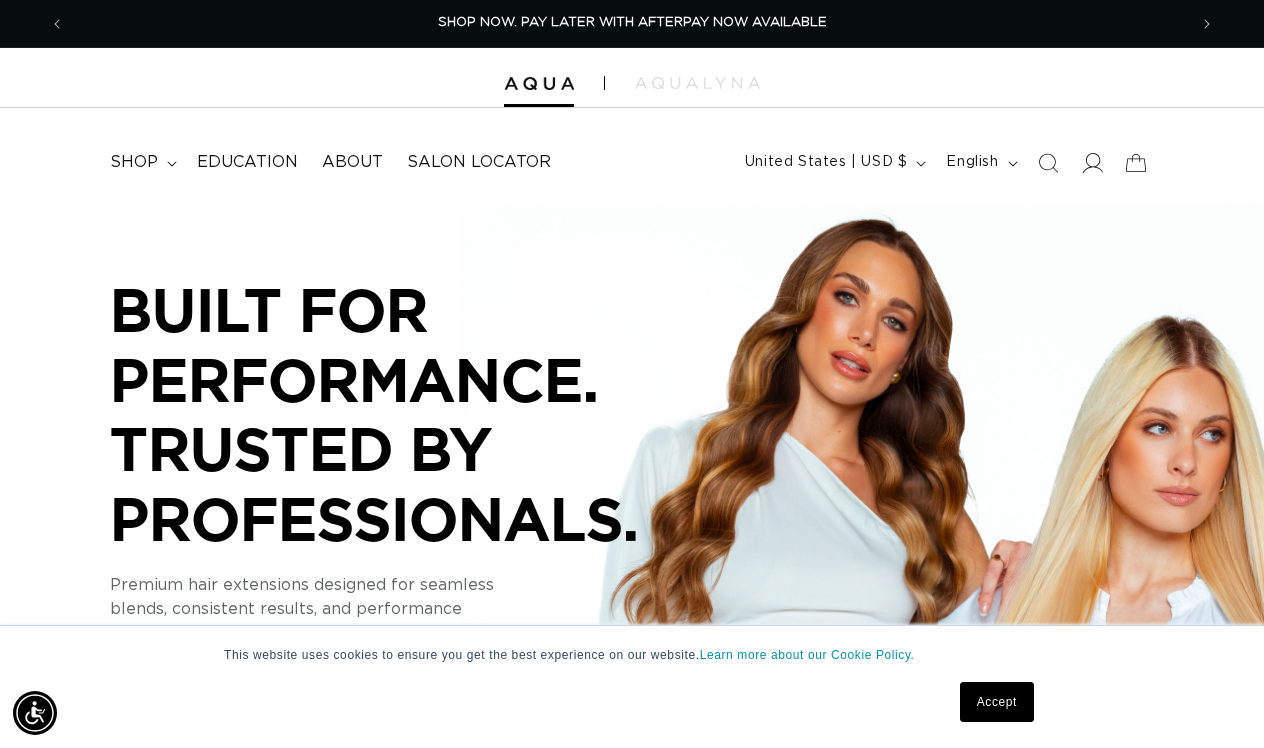click 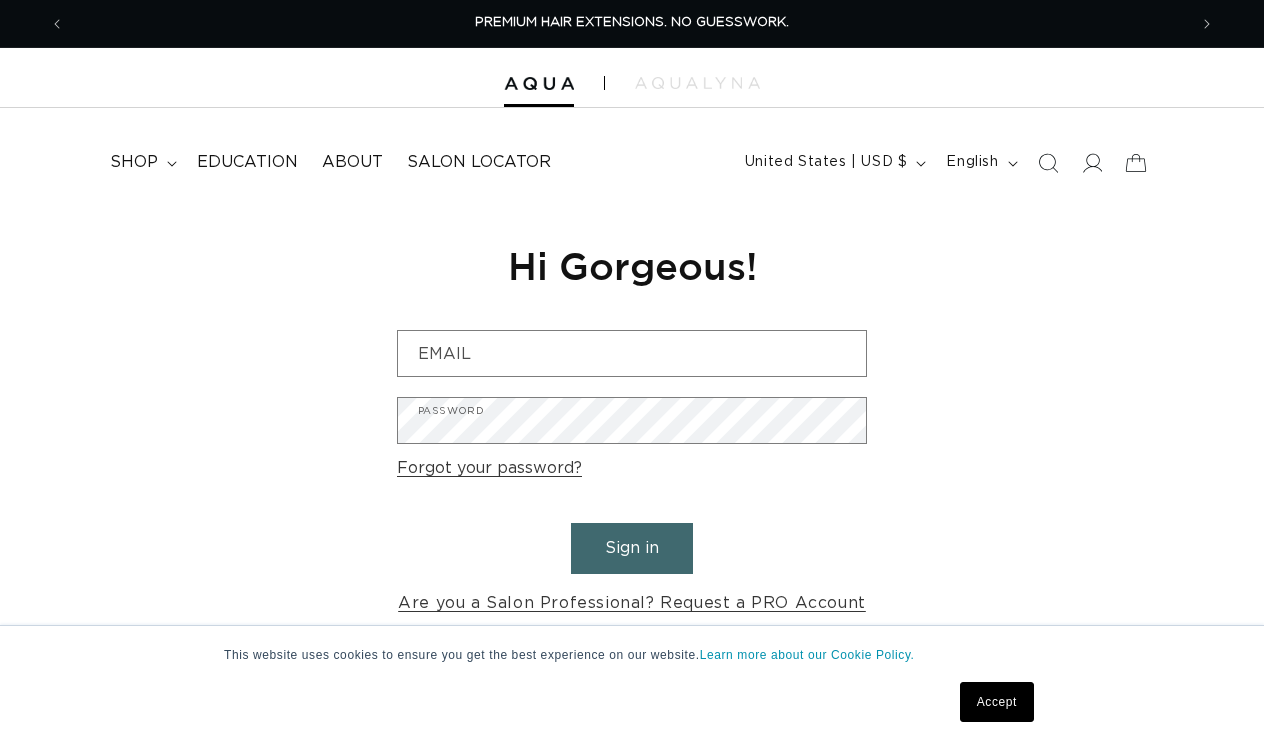 scroll, scrollTop: 0, scrollLeft: 0, axis: both 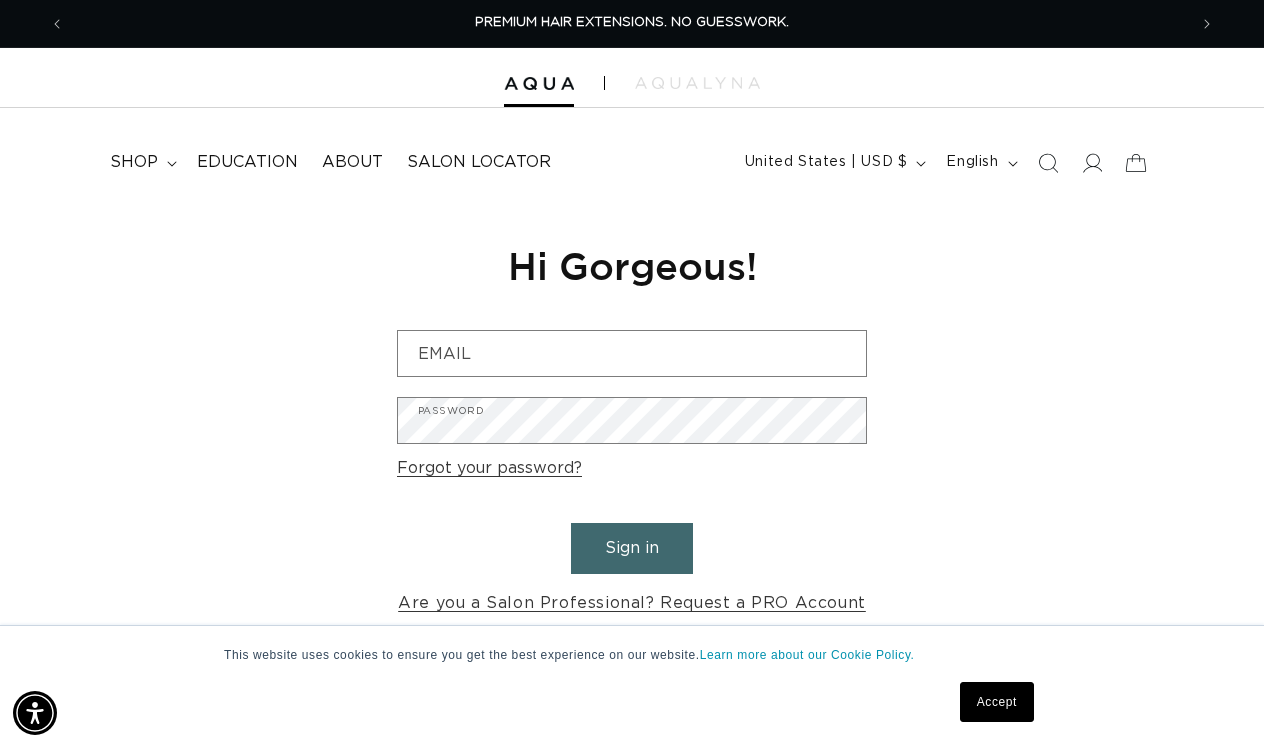 click on "Reset your password
We will send you an email to reset your password
Email
Submit
Cancel
Hi Gorgeous!
Email
Password
Forgot your password?
Sign in
Are you a Salon Professional? Request a PRO Account" at bounding box center [632, 429] 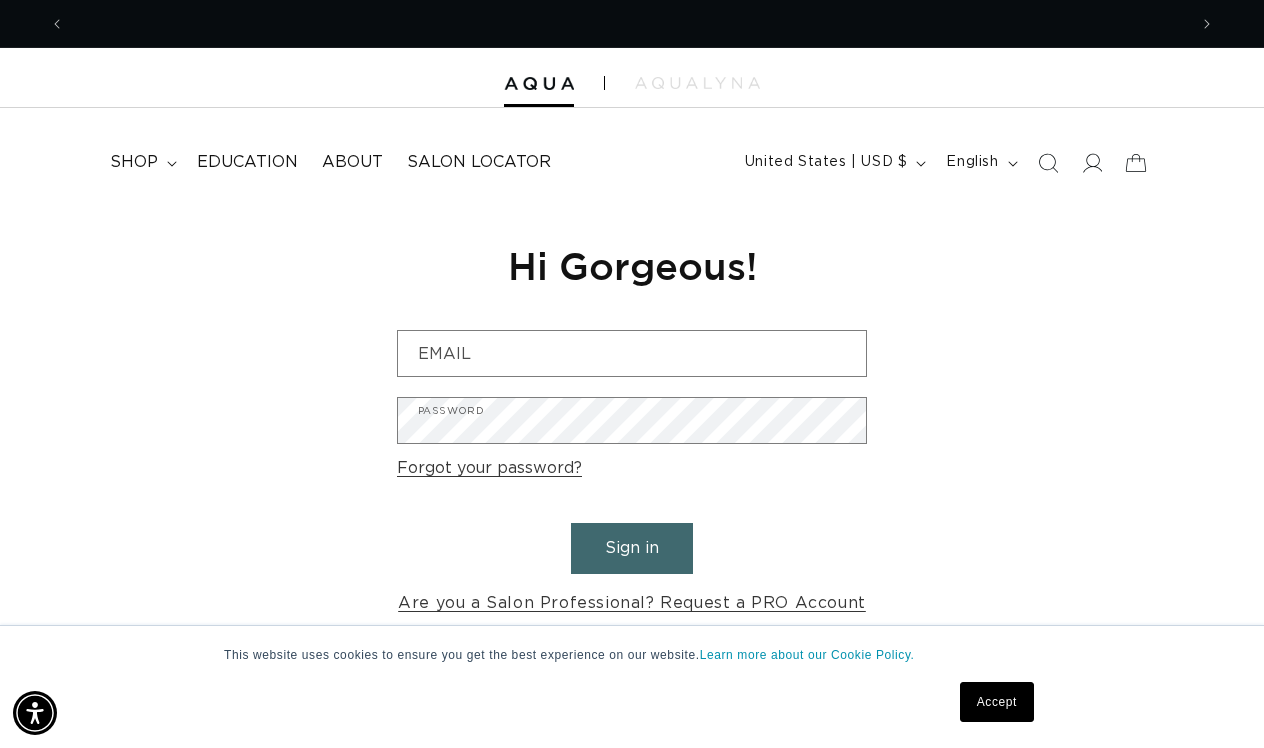 scroll, scrollTop: 0, scrollLeft: 1122, axis: horizontal 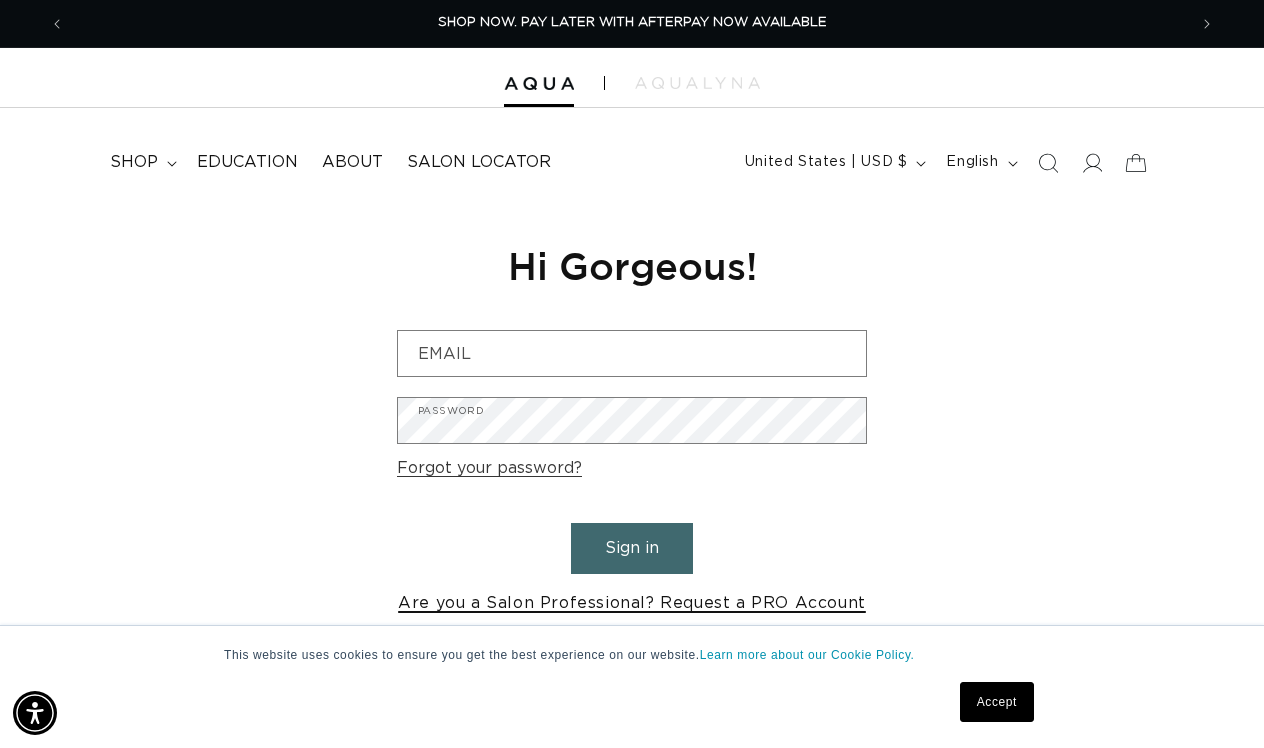 click on "Are you a Salon Professional? Request a PRO Account" at bounding box center [632, 603] 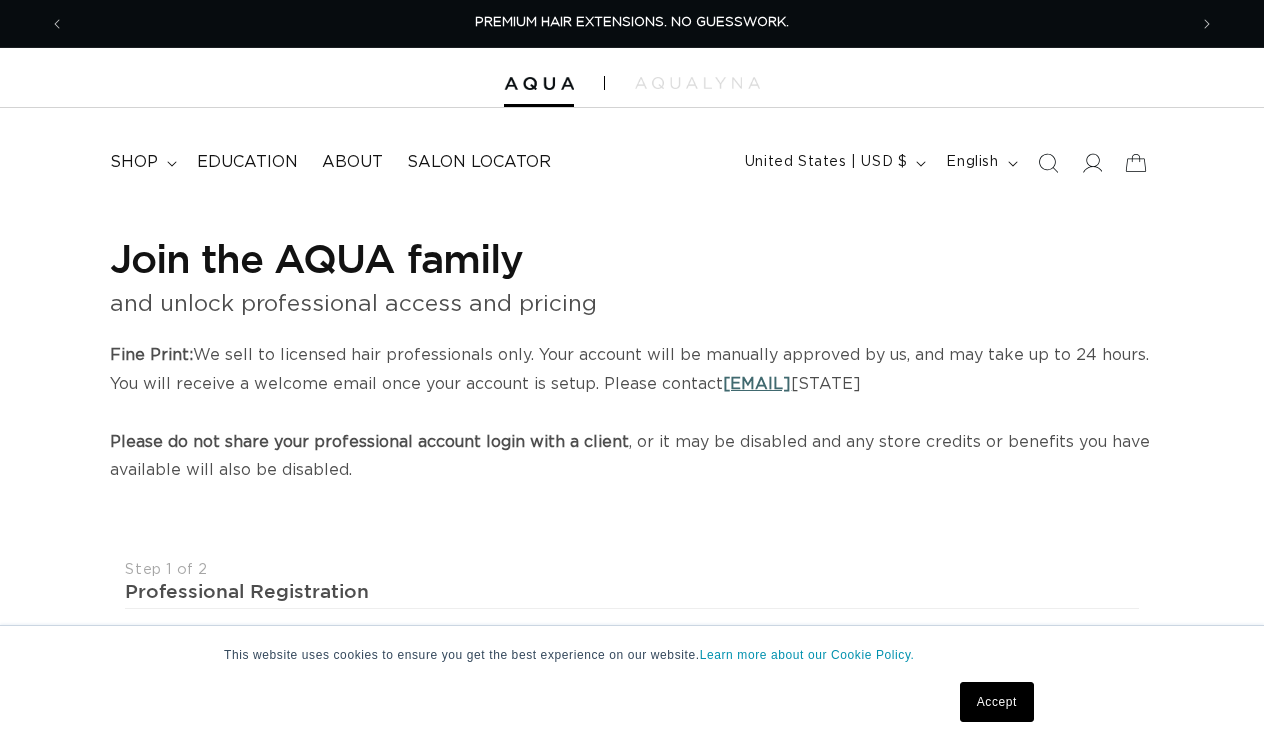 select on "US" 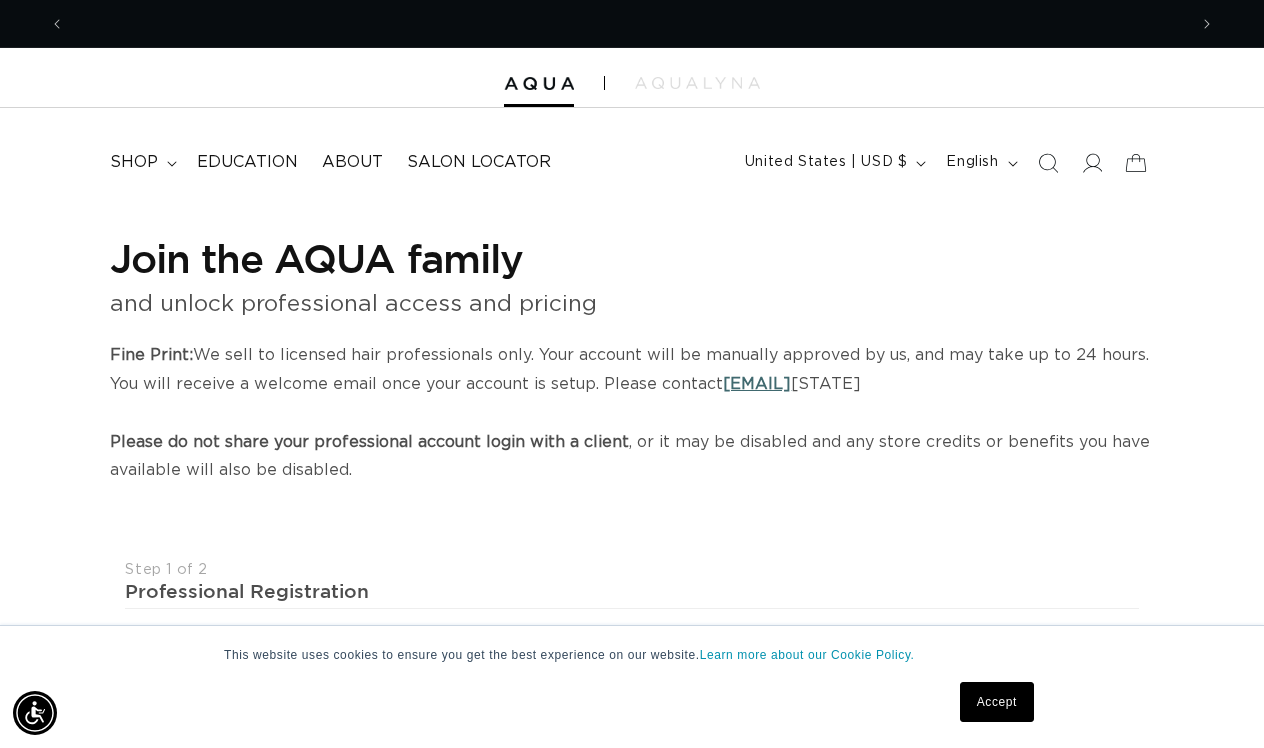 scroll, scrollTop: -1, scrollLeft: 0, axis: vertical 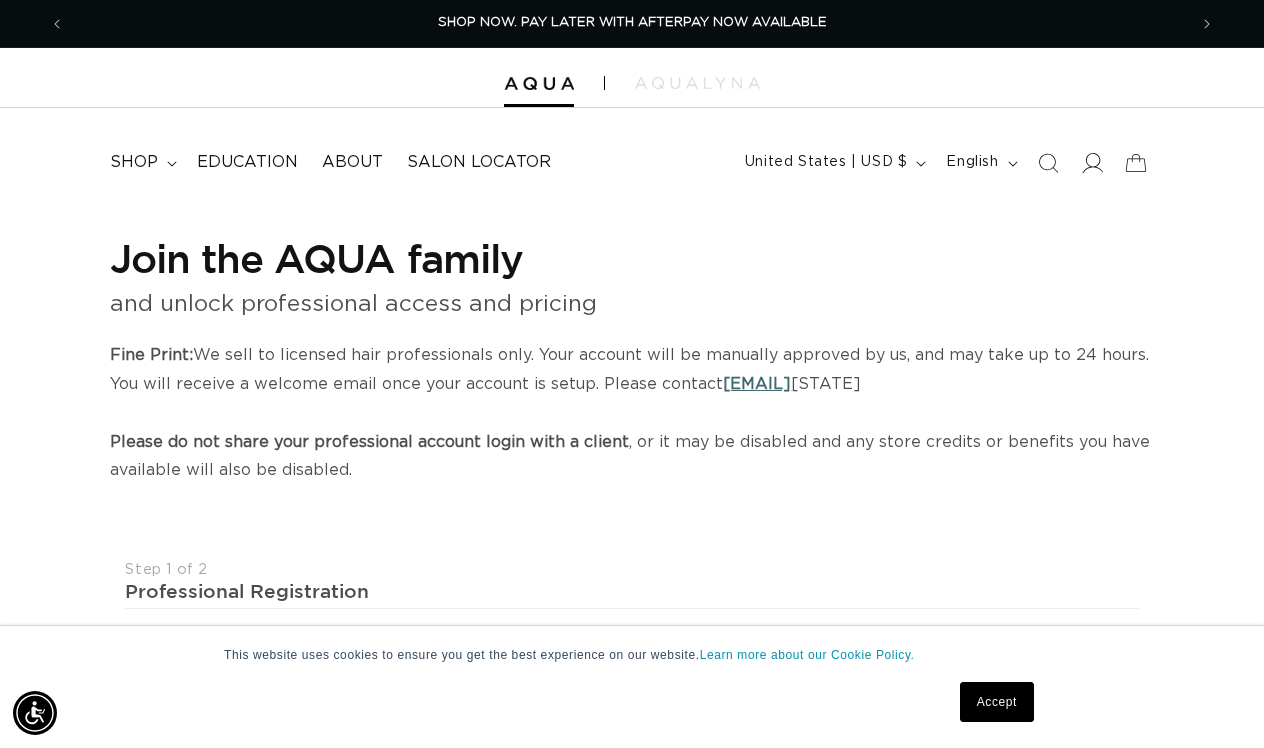 click 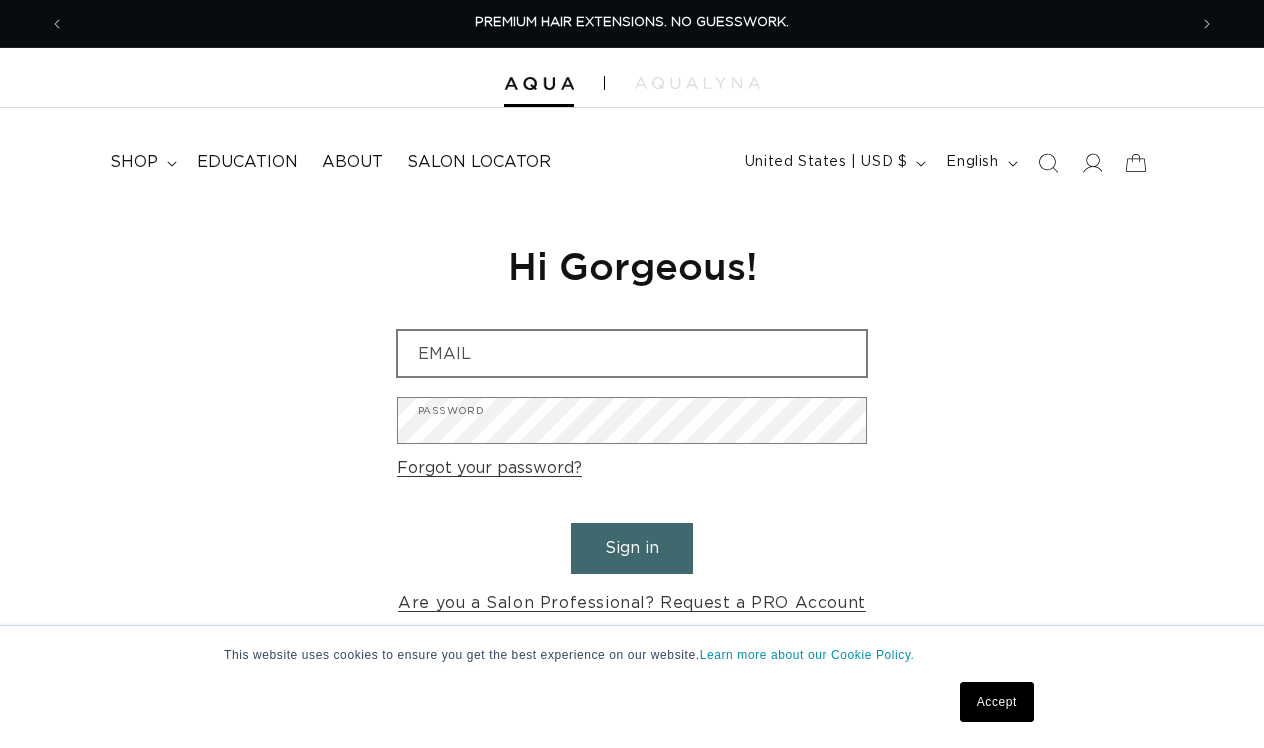 scroll, scrollTop: 0, scrollLeft: 0, axis: both 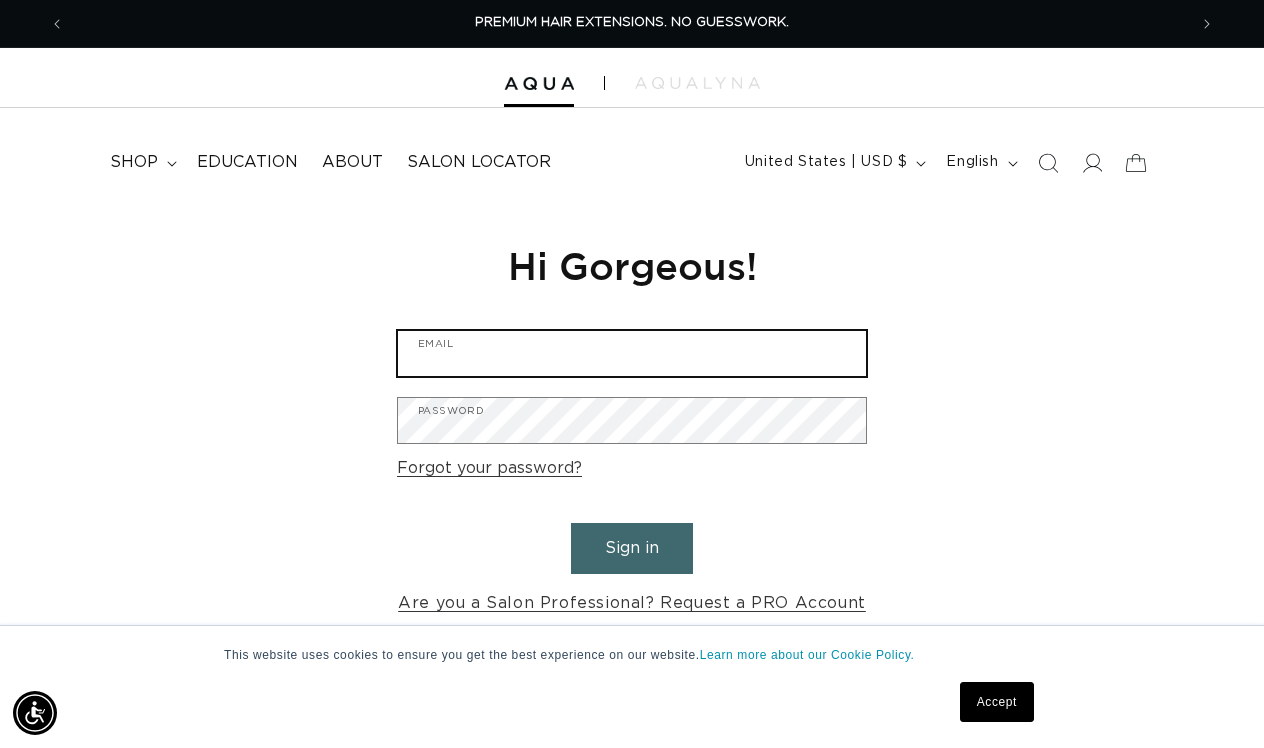 type on "taylorkrekorian1@gmail.com" 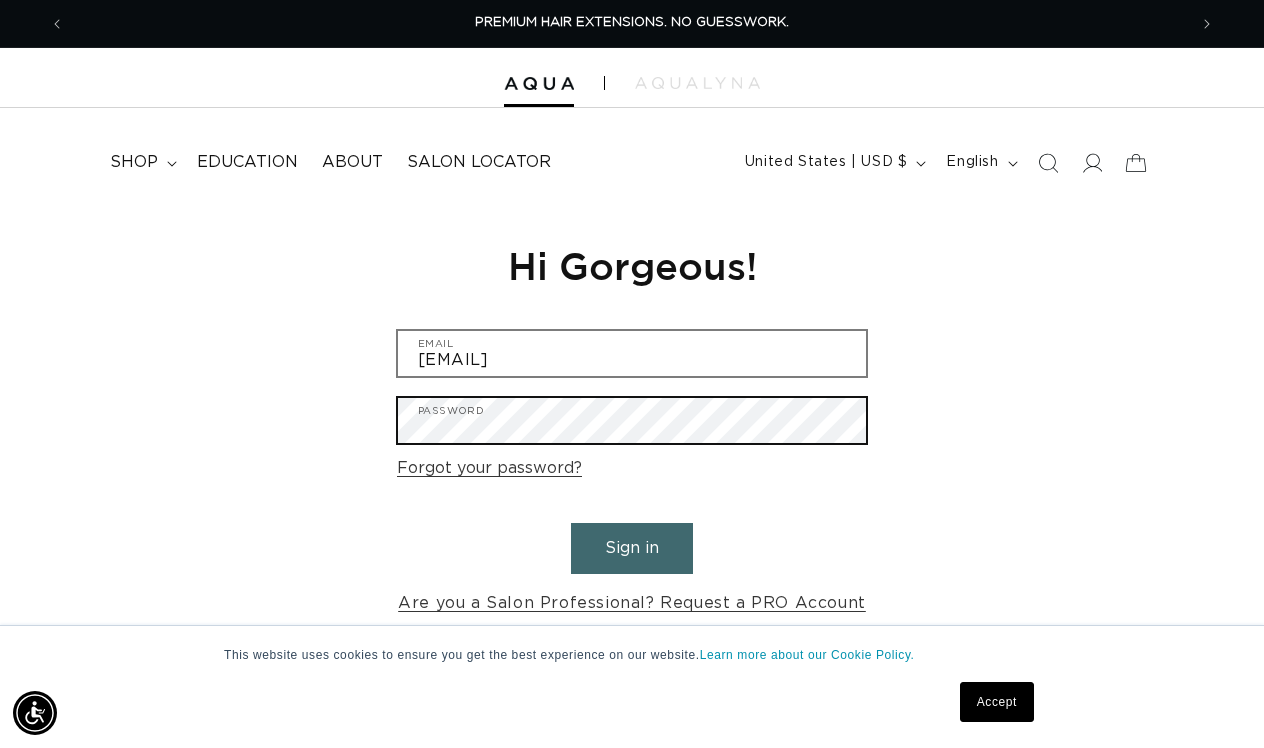 click on "Sign in" at bounding box center (632, 548) 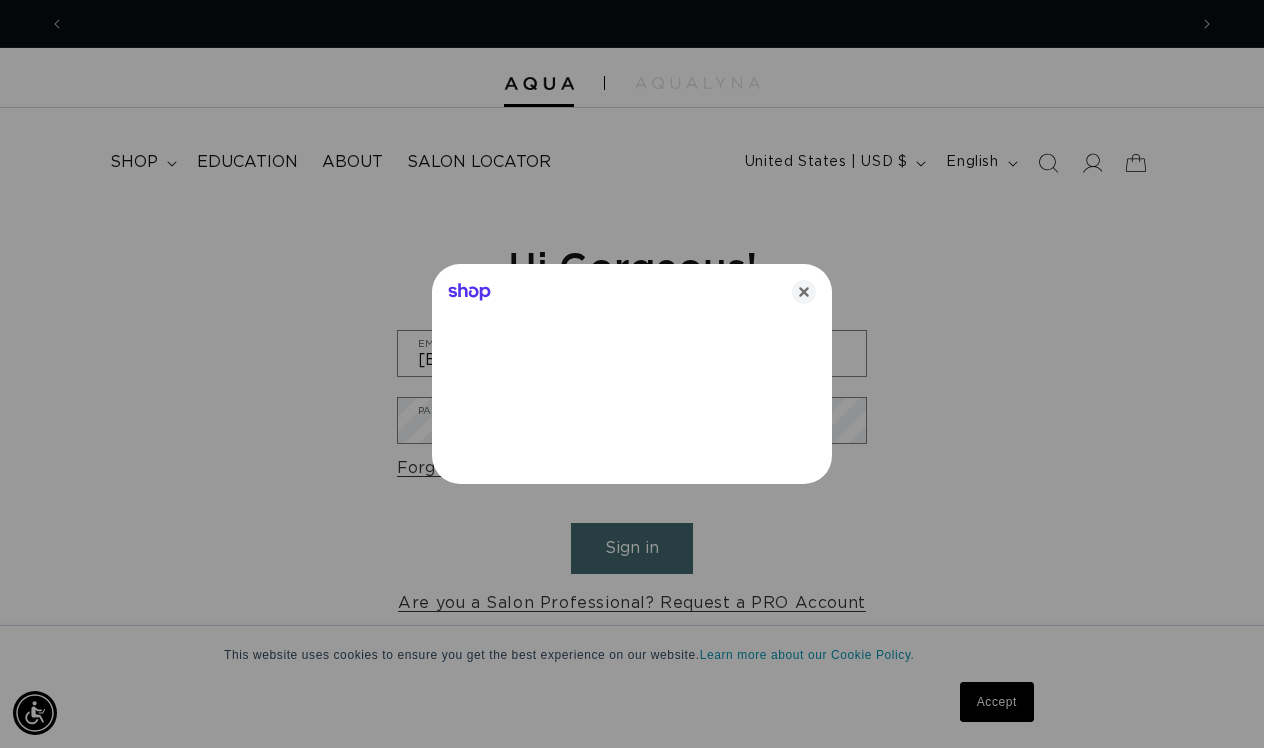 click at bounding box center (632, 374) 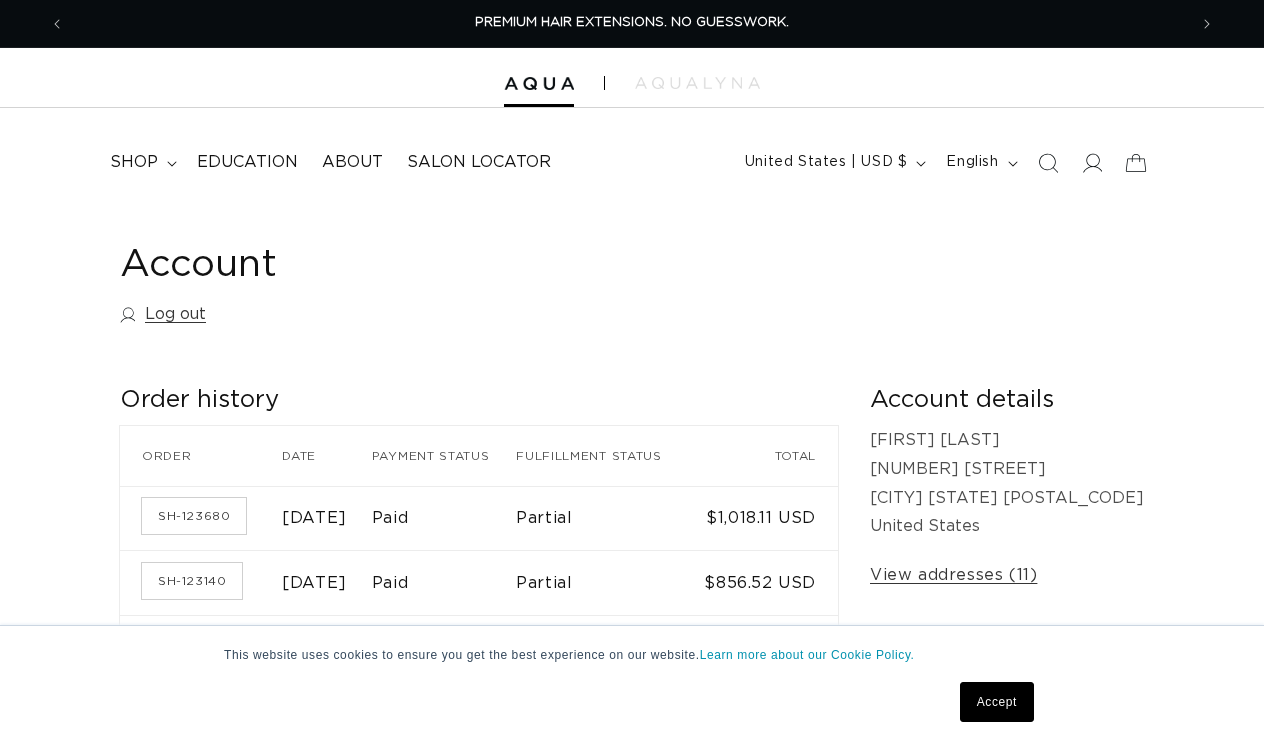 scroll, scrollTop: 0, scrollLeft: 0, axis: both 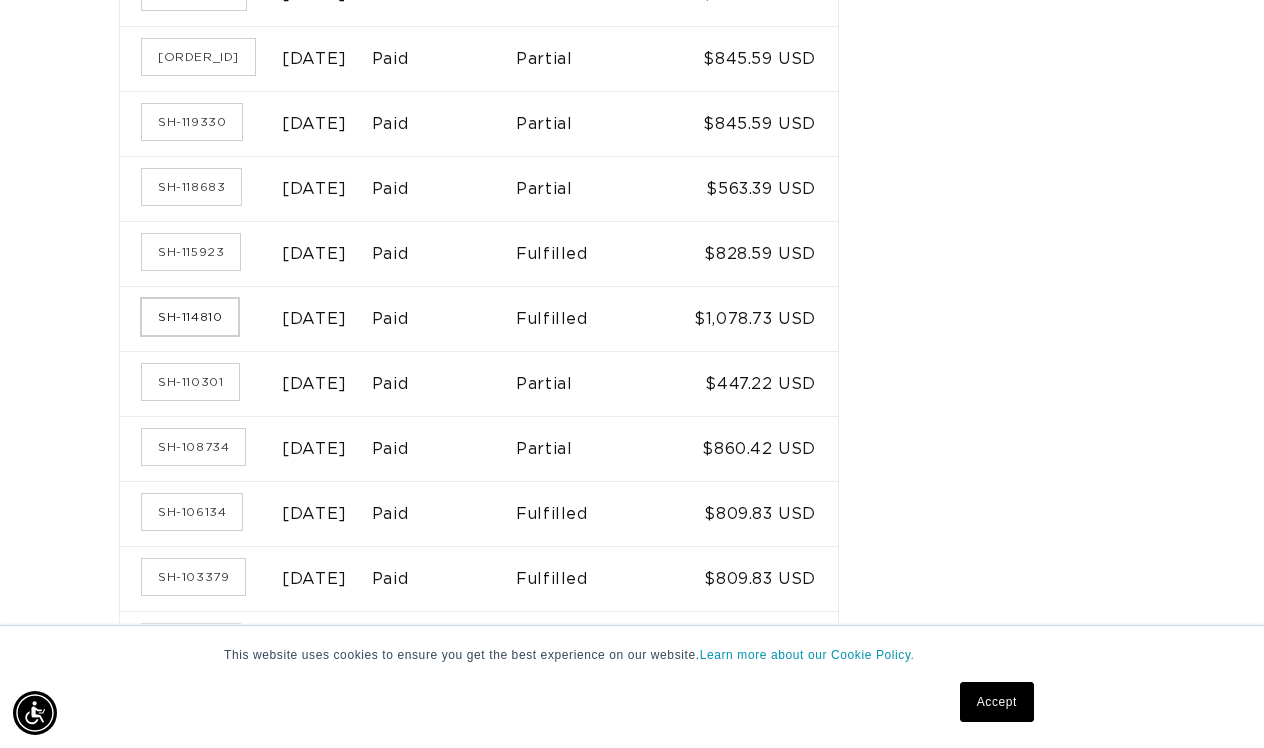 click on "SH-114810" at bounding box center [190, 317] 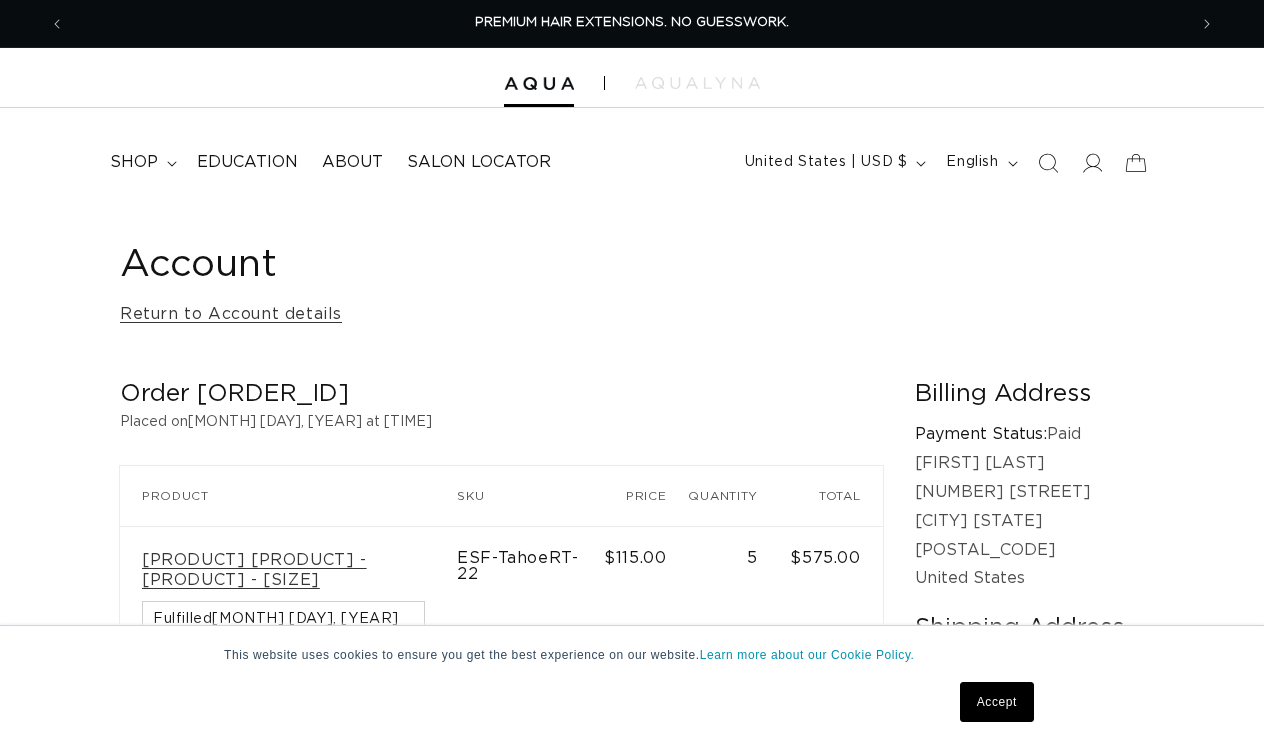 scroll, scrollTop: 0, scrollLeft: 0, axis: both 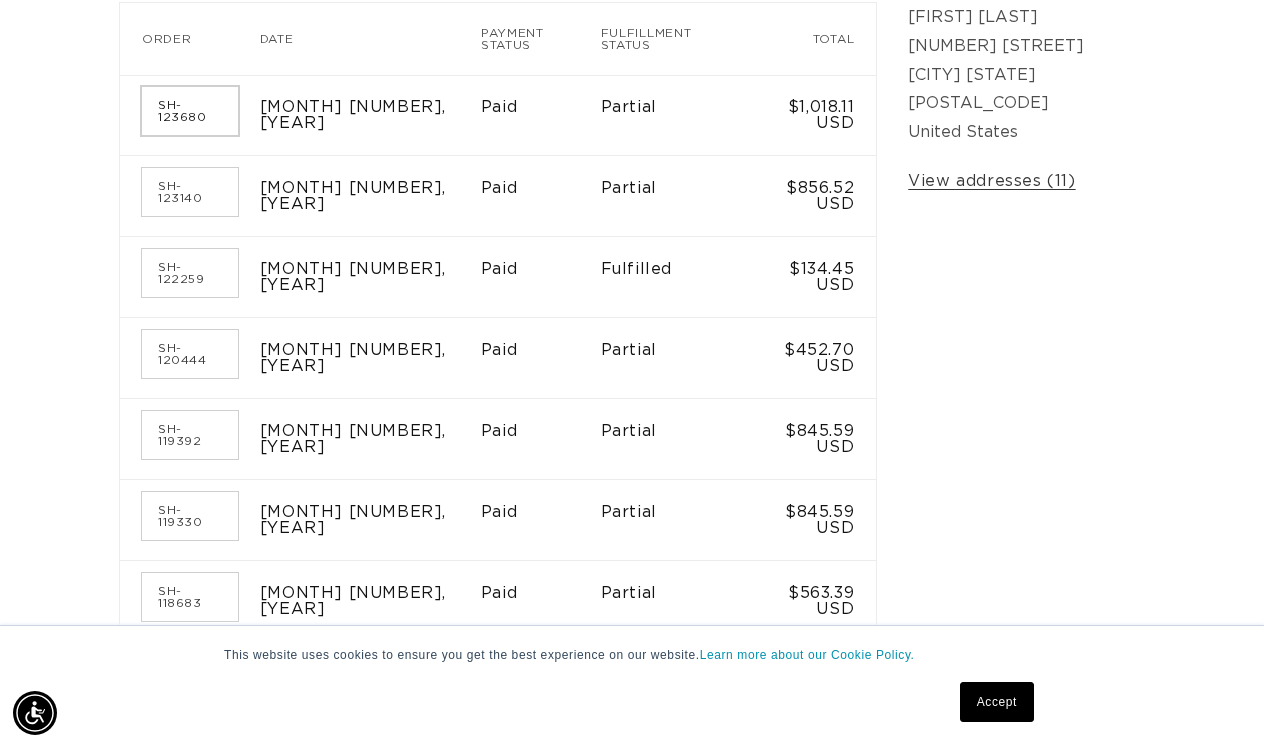 click on "SH-123680" at bounding box center [190, 111] 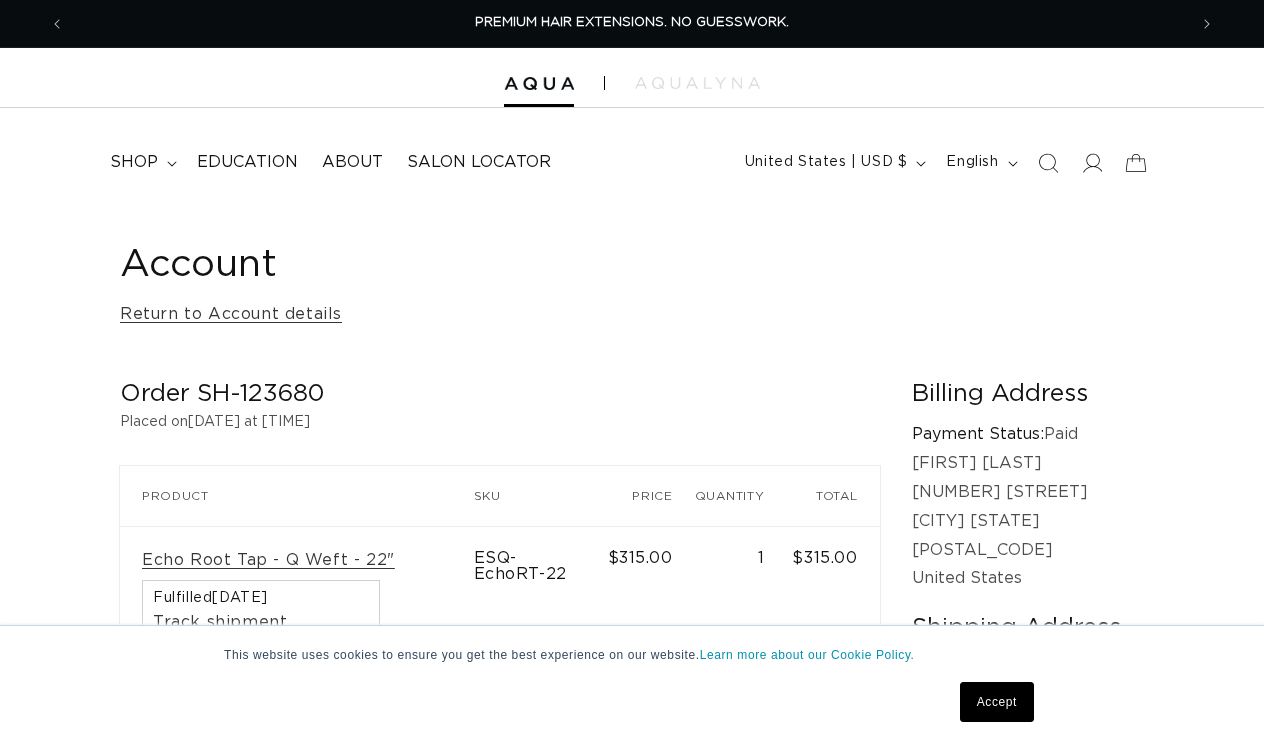 scroll, scrollTop: 0, scrollLeft: 0, axis: both 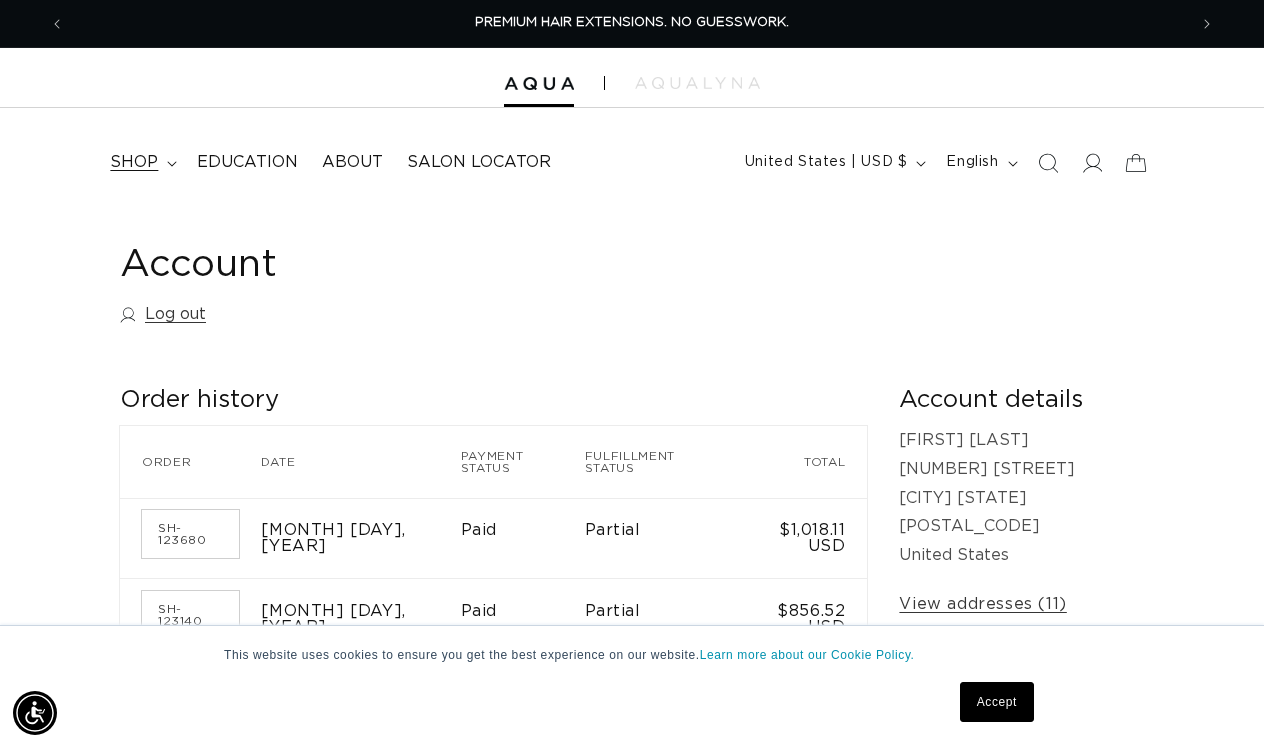 click on "shop" at bounding box center (134, 162) 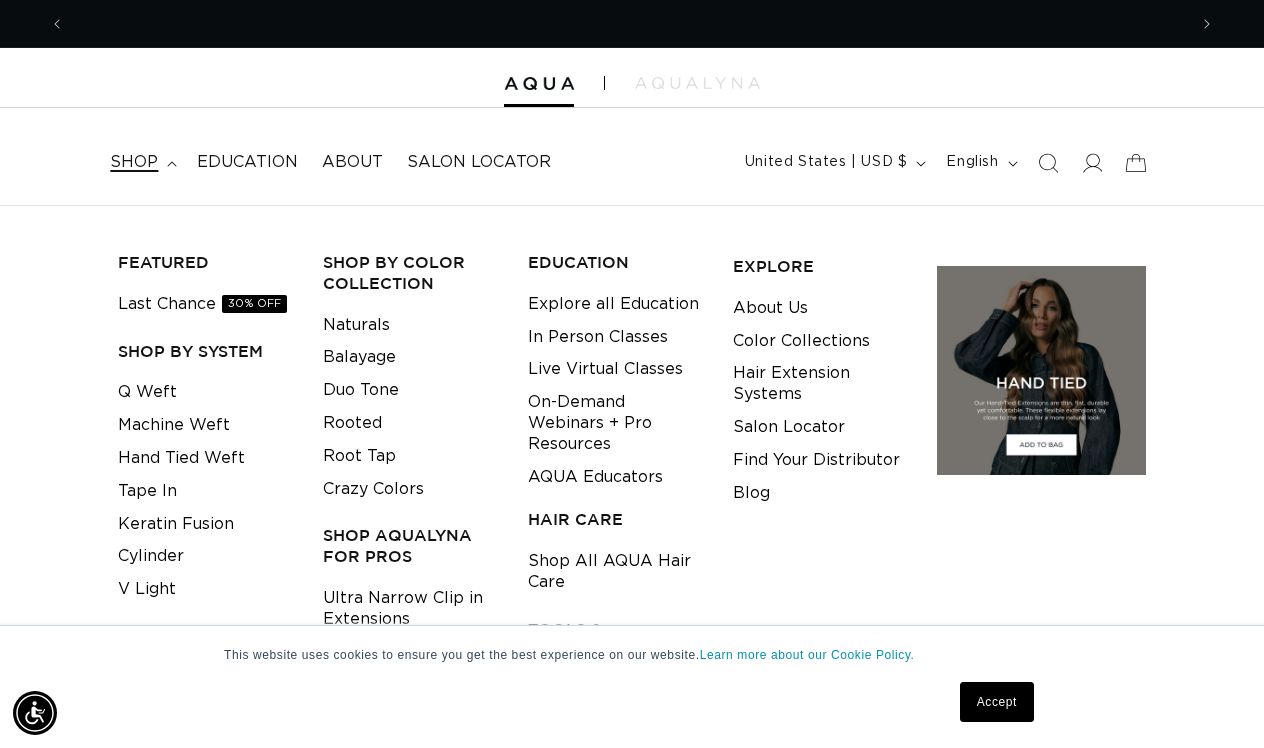 scroll, scrollTop: 0, scrollLeft: 1122, axis: horizontal 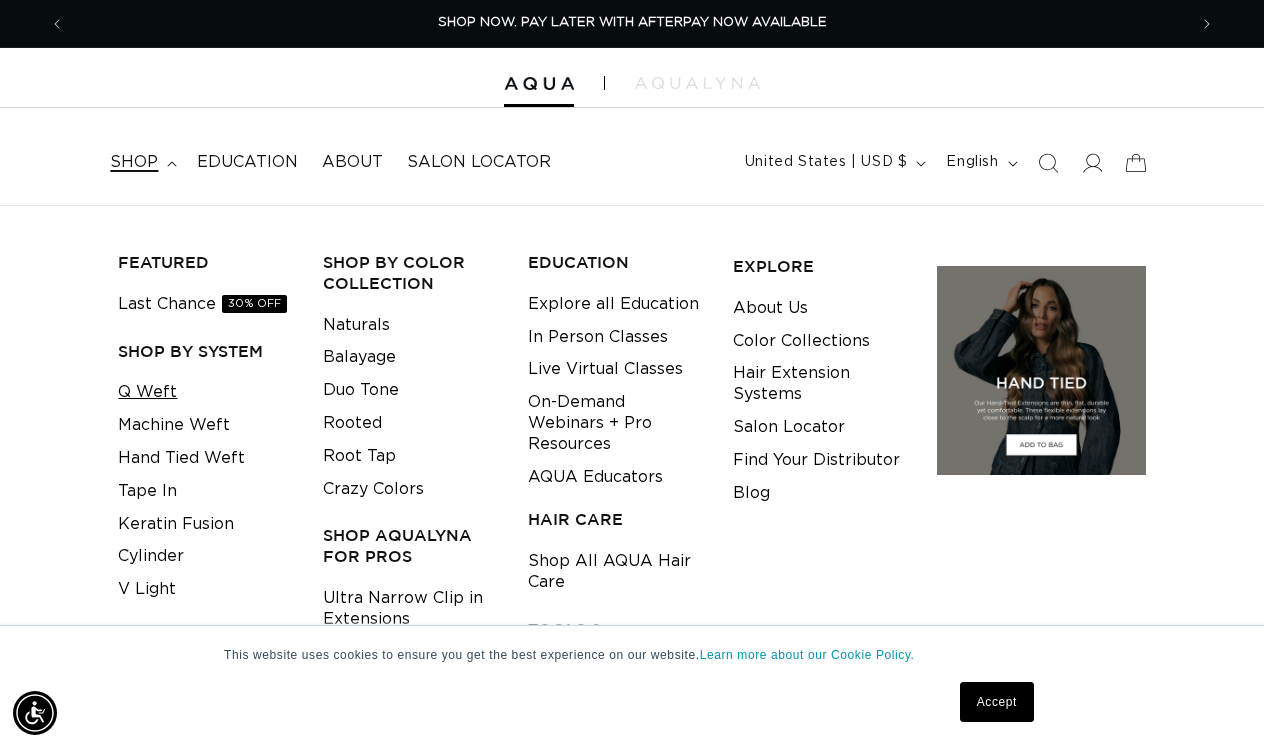 click on "Q Weft" at bounding box center [147, 392] 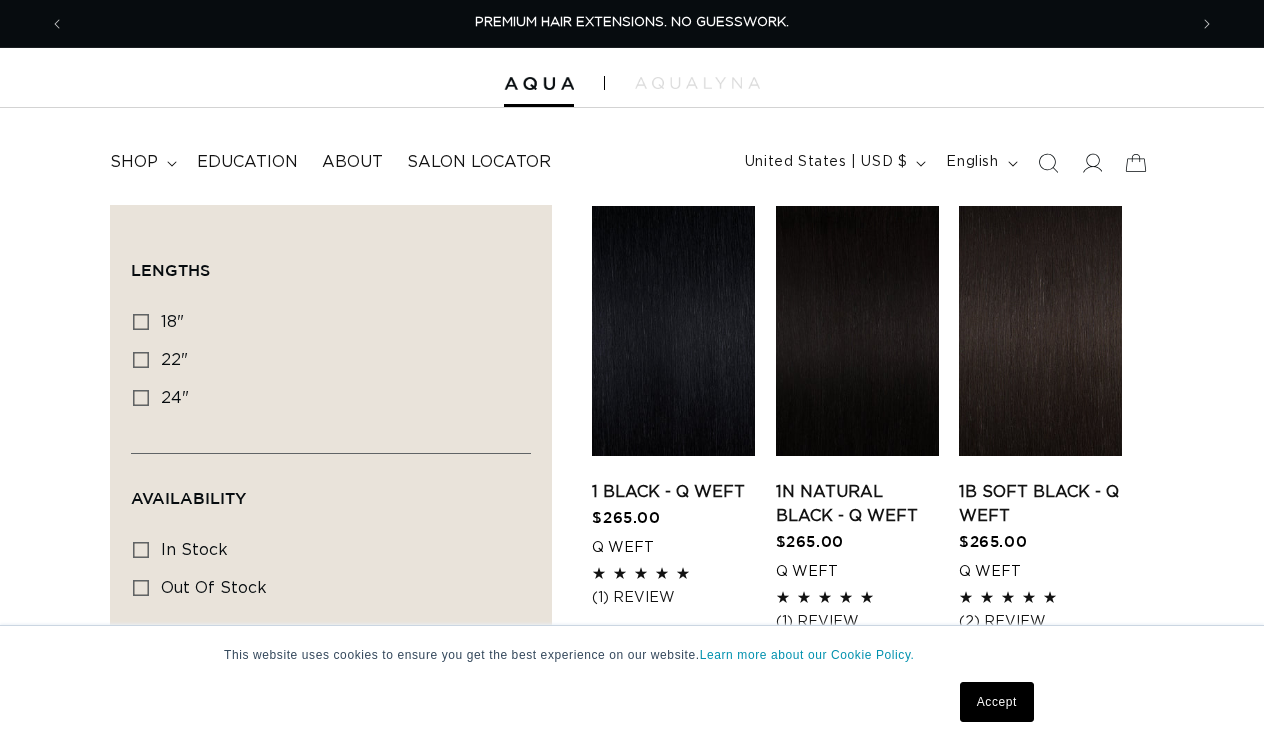 scroll, scrollTop: 0, scrollLeft: 0, axis: both 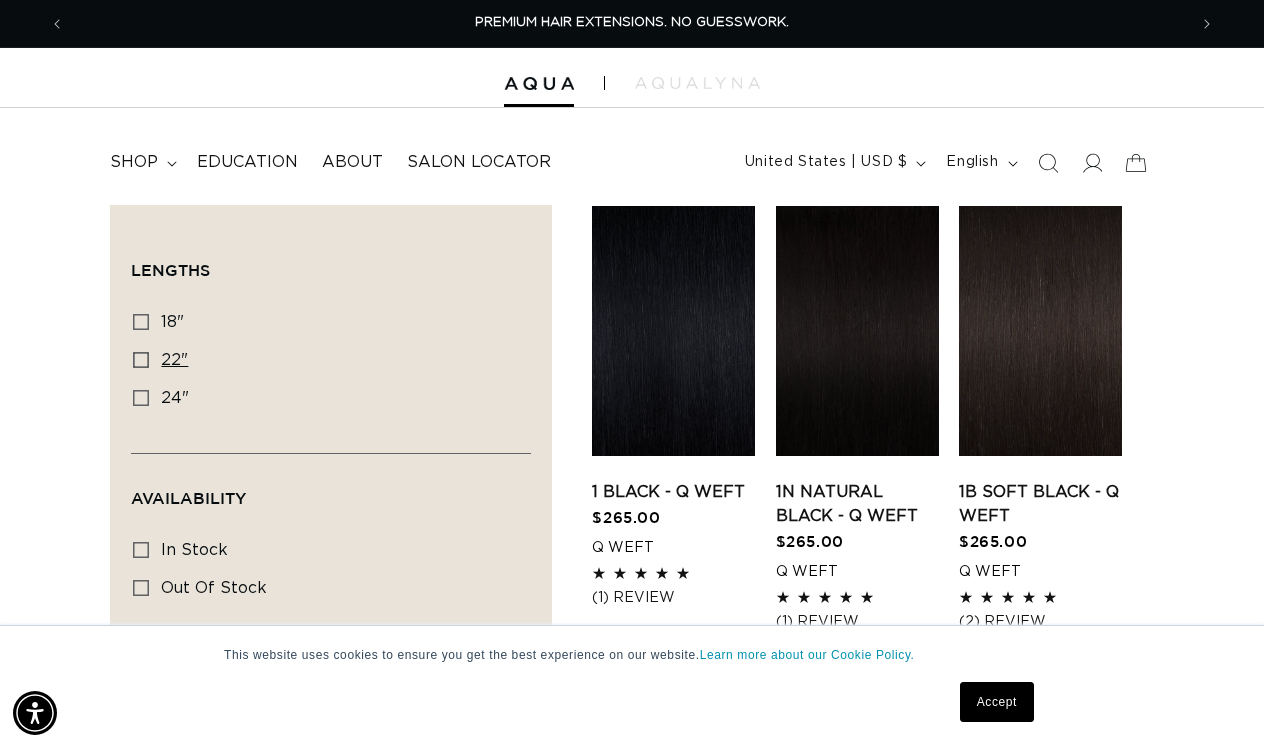 click 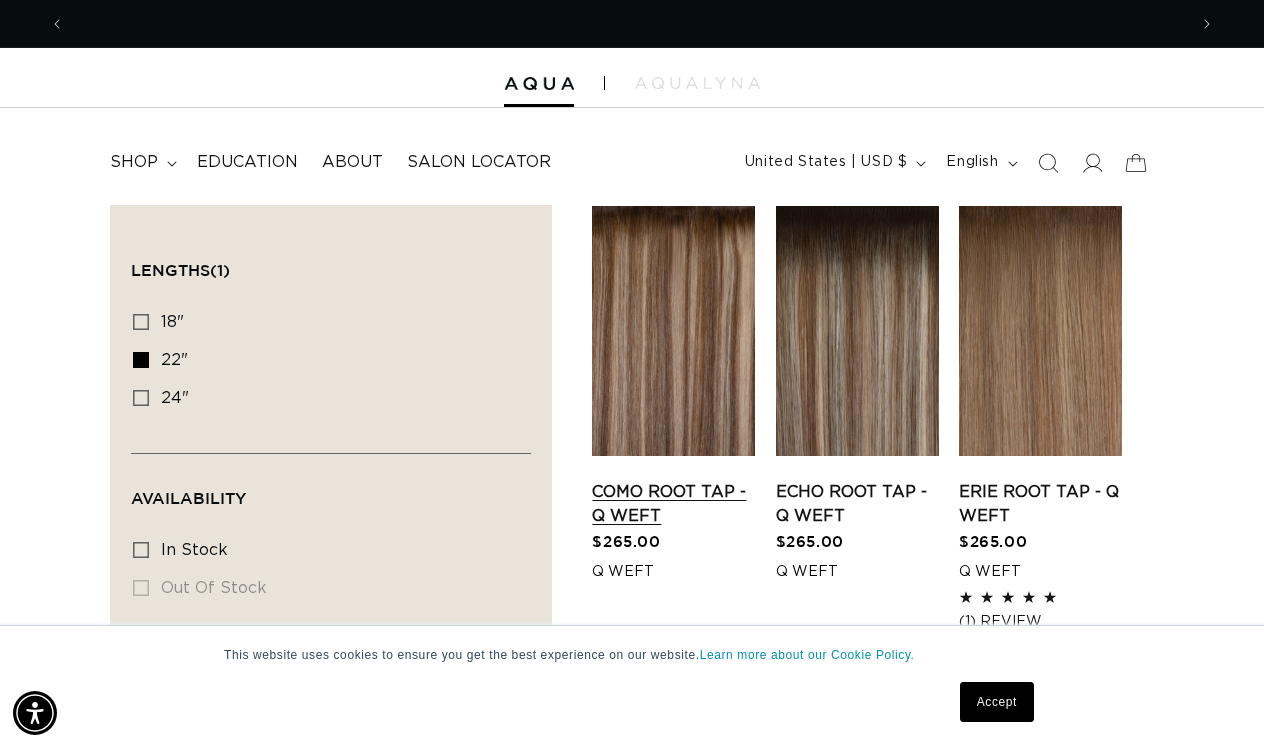 scroll, scrollTop: 0, scrollLeft: 1122, axis: horizontal 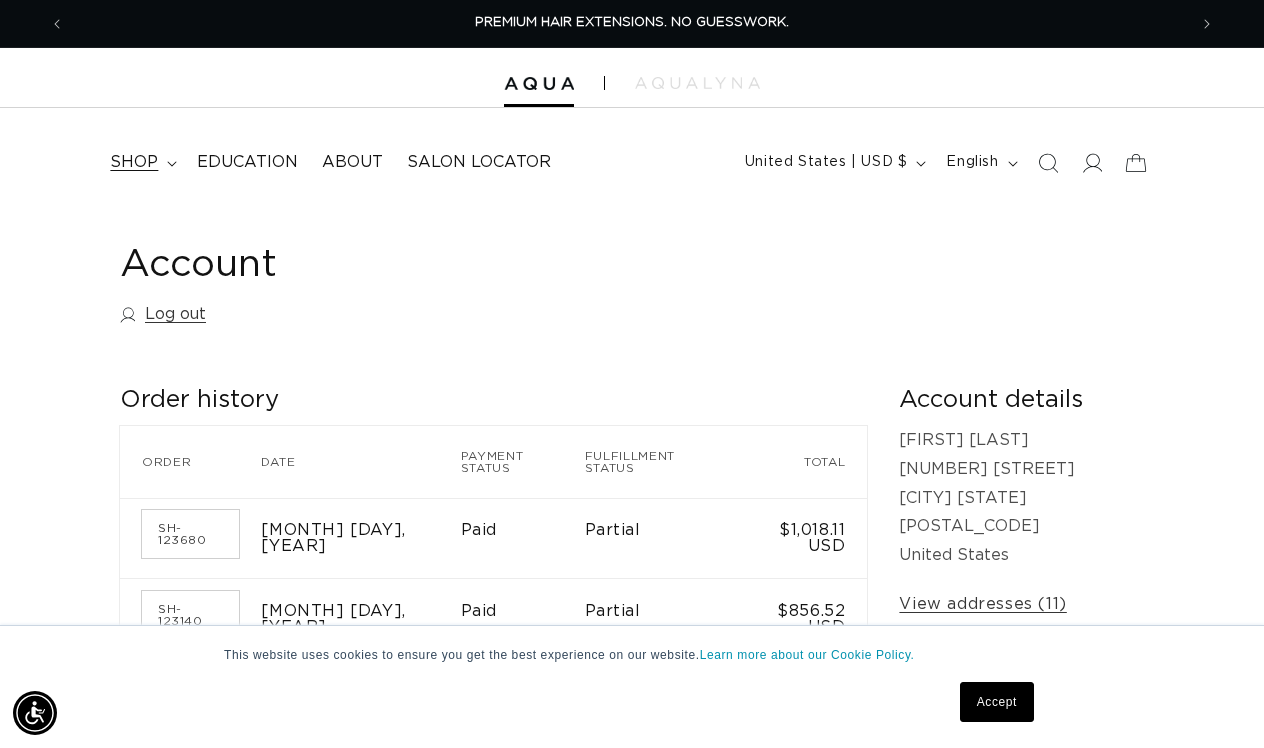 click on "shop" at bounding box center (134, 162) 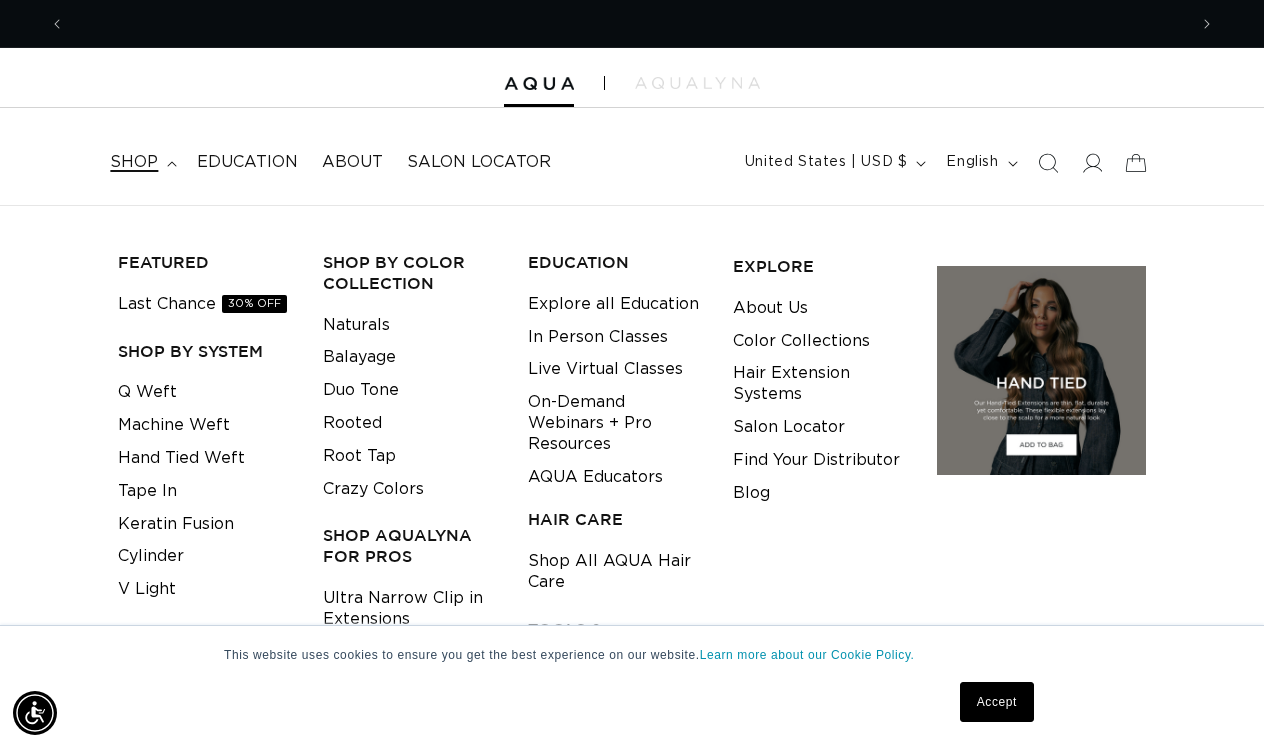 scroll, scrollTop: 0, scrollLeft: 1122, axis: horizontal 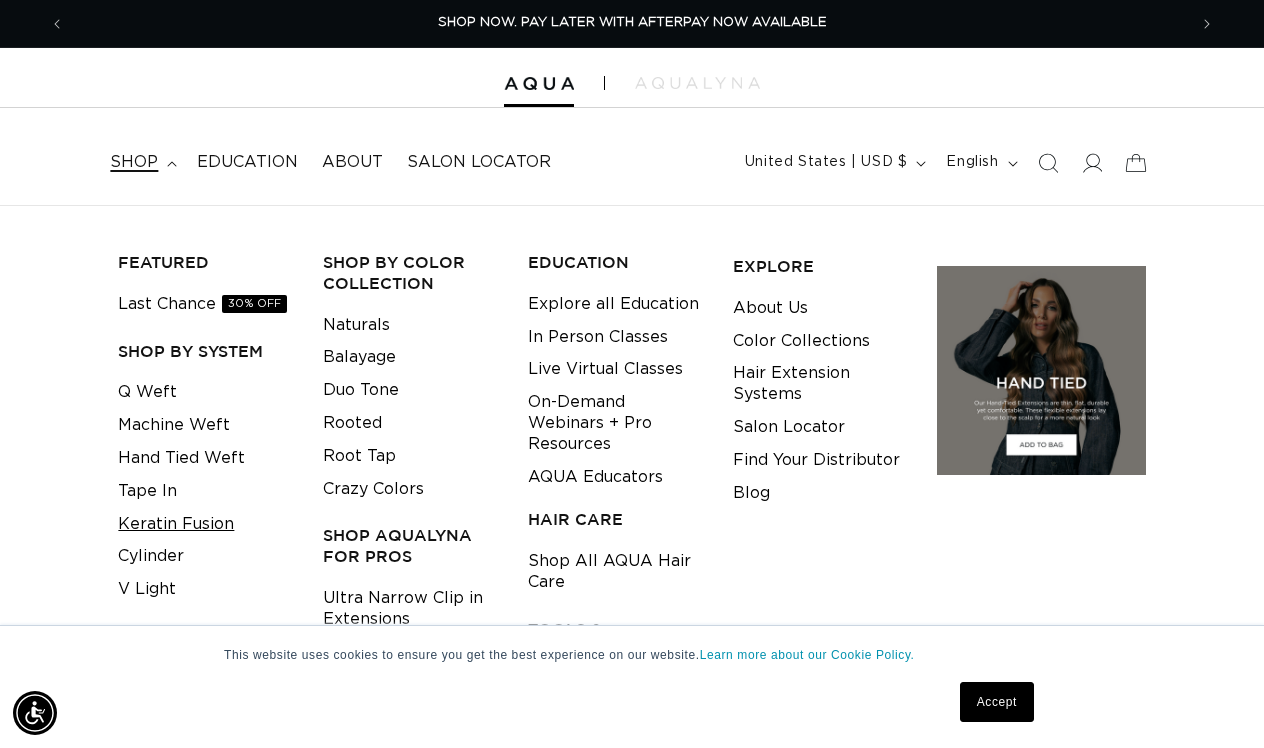 click on "Keratin Fusion" at bounding box center [176, 524] 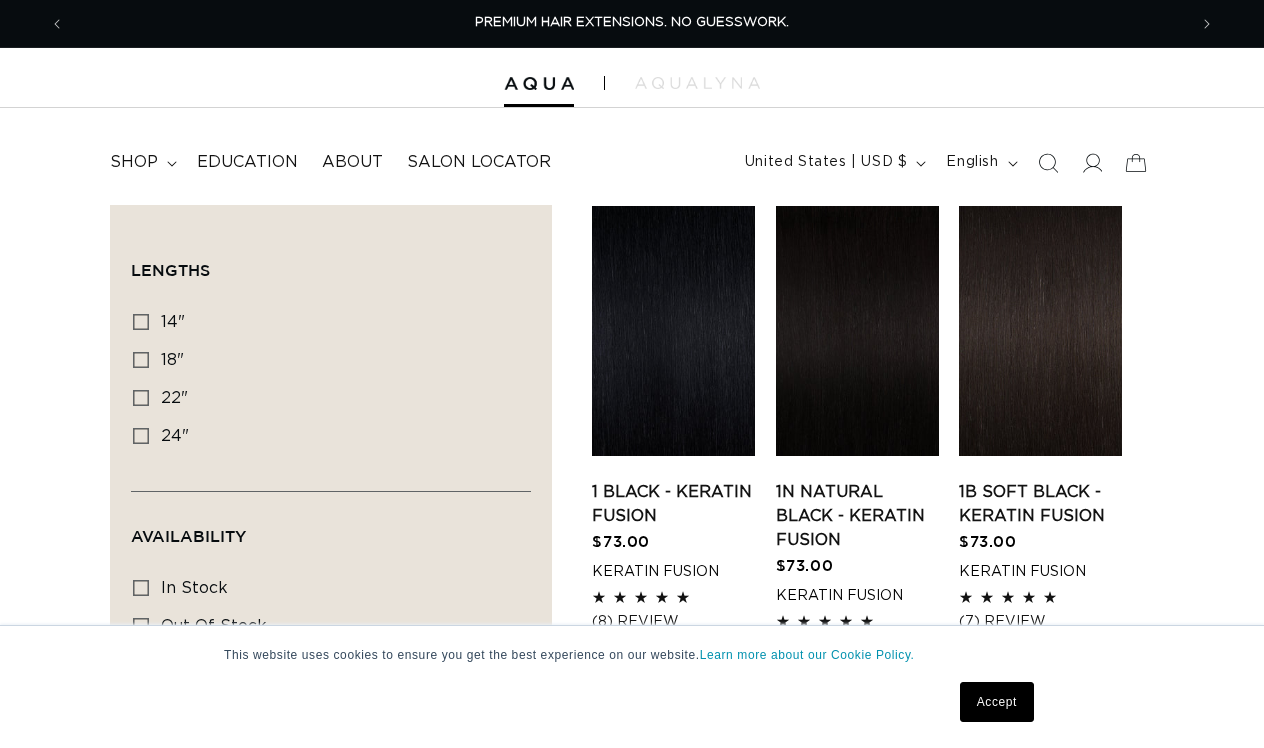 scroll, scrollTop: 0, scrollLeft: 0, axis: both 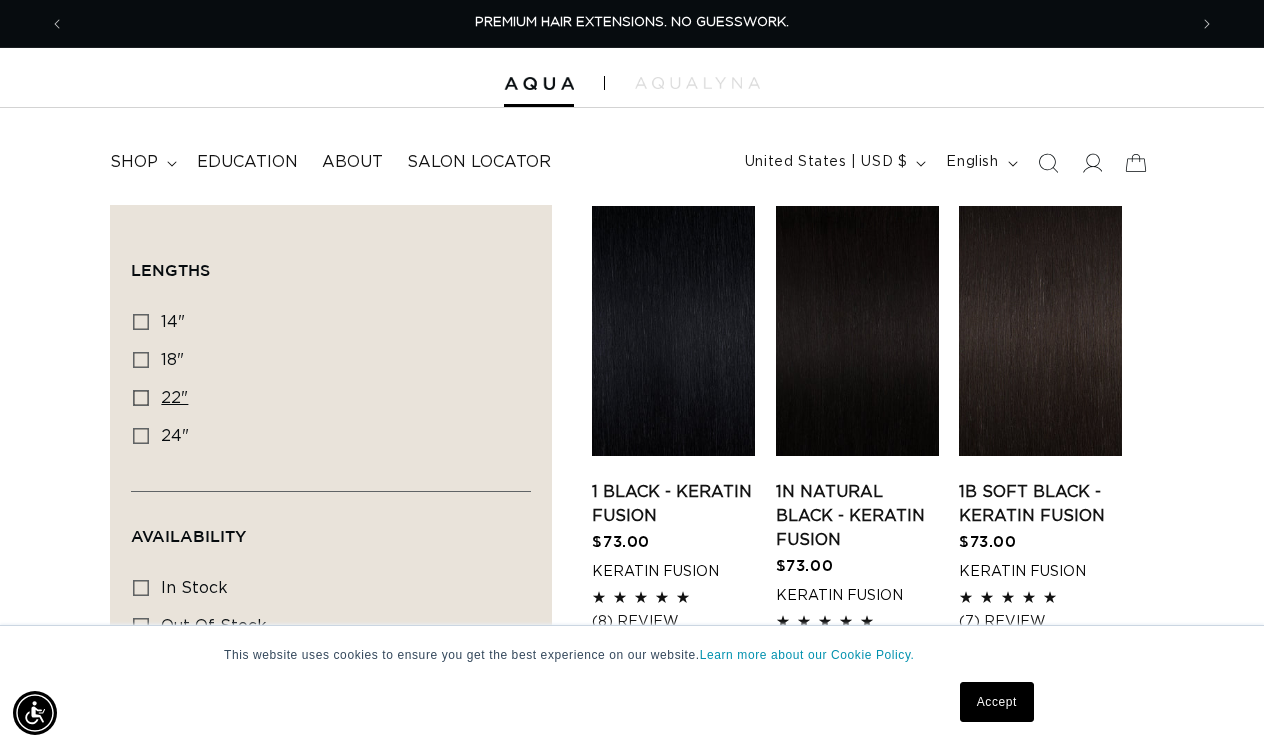 click 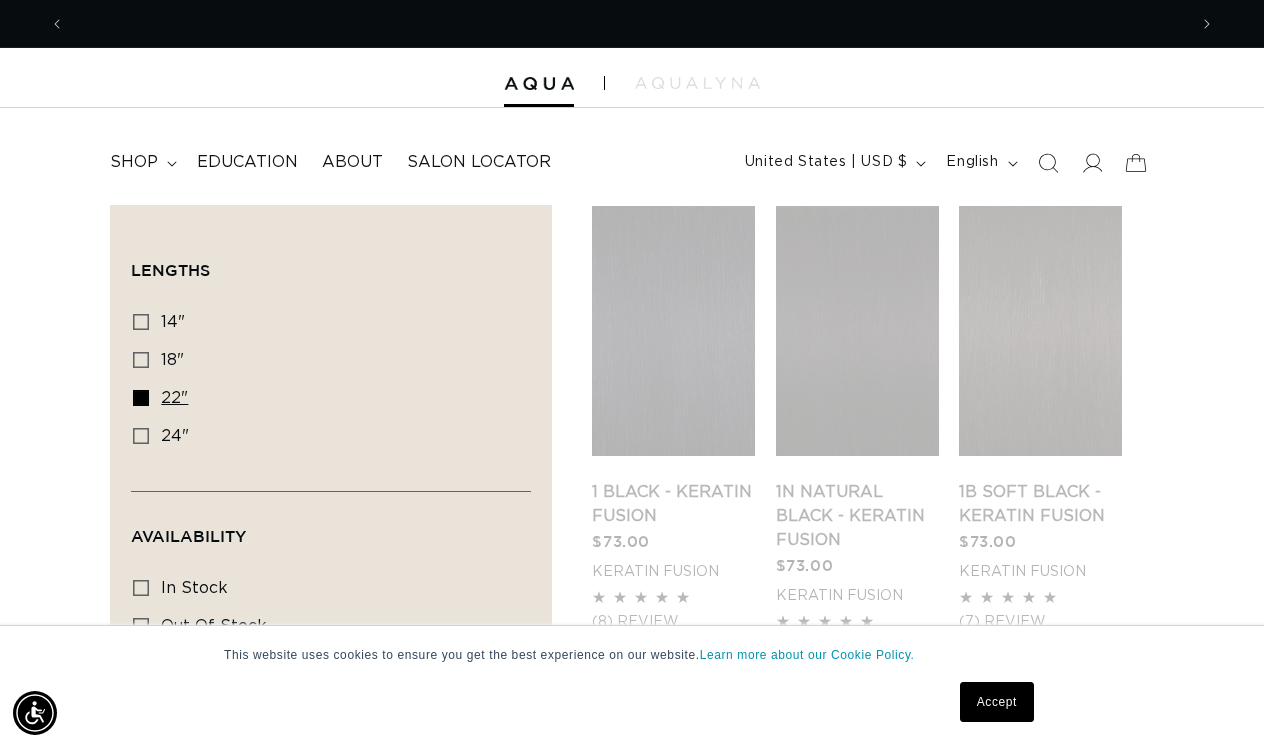 scroll, scrollTop: 0, scrollLeft: 1122, axis: horizontal 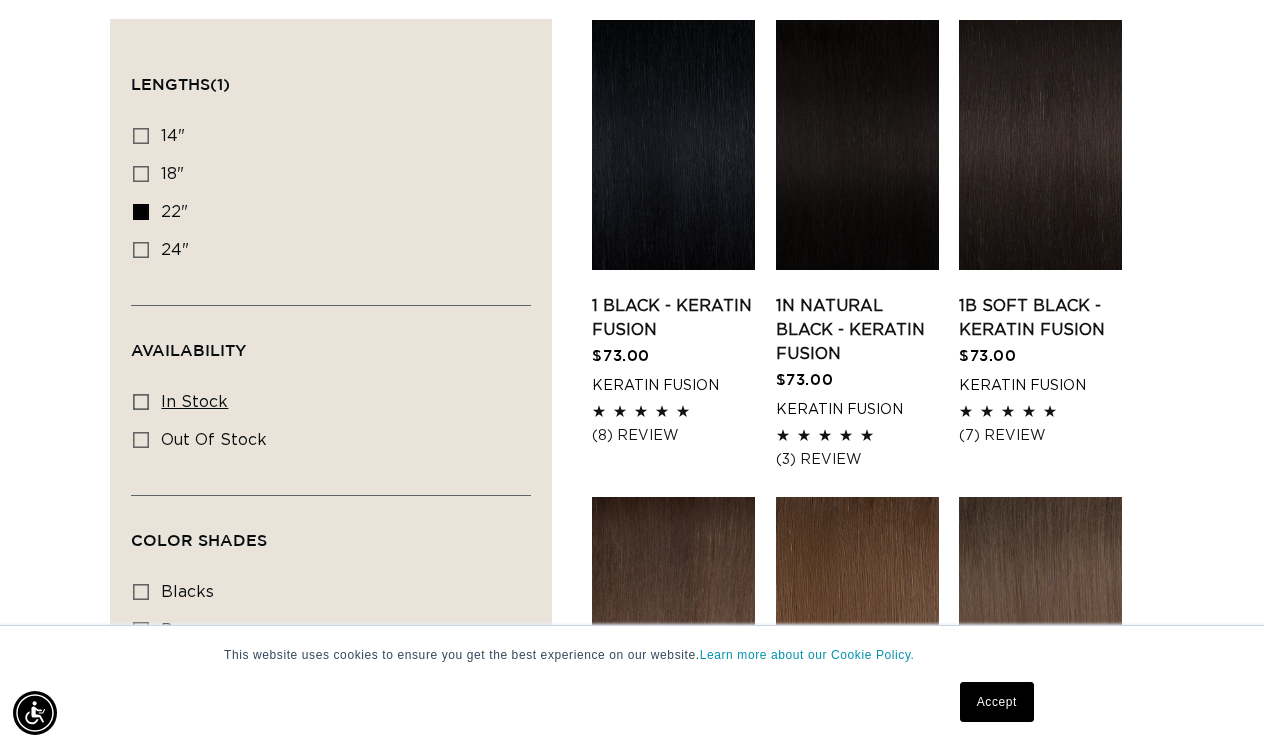 click 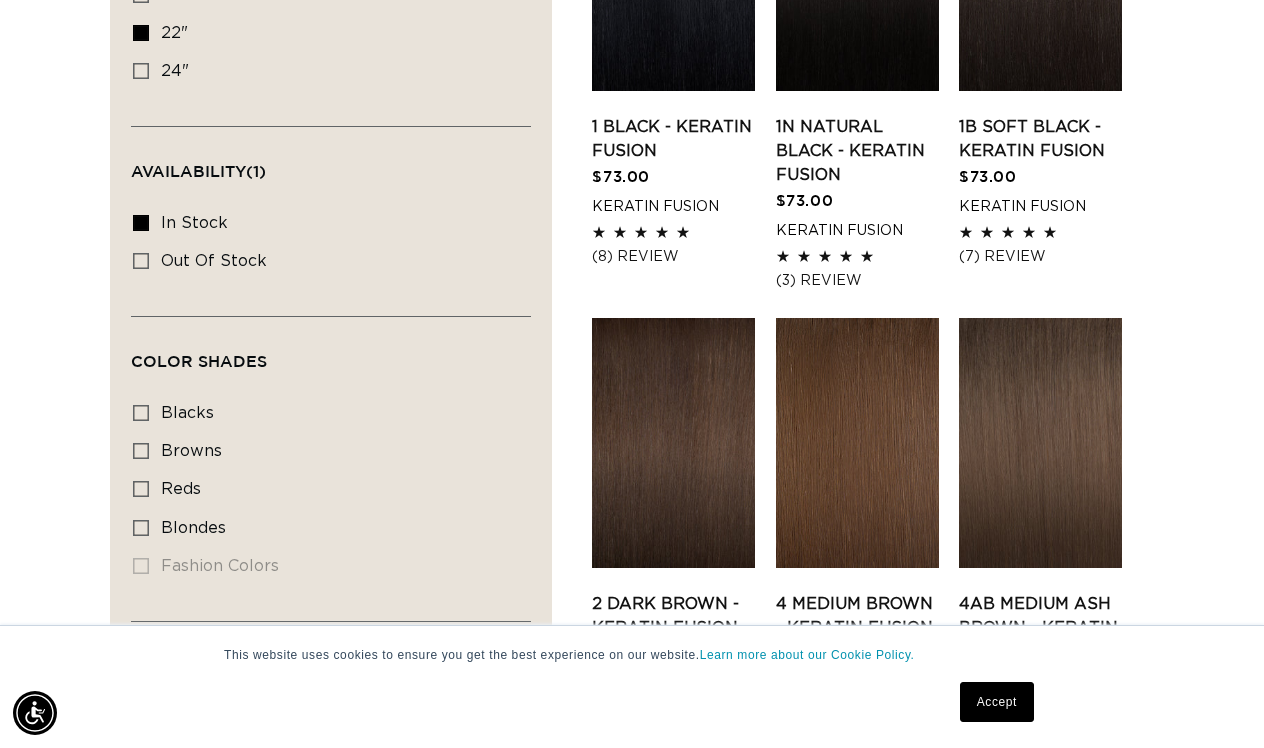 scroll, scrollTop: 381, scrollLeft: 0, axis: vertical 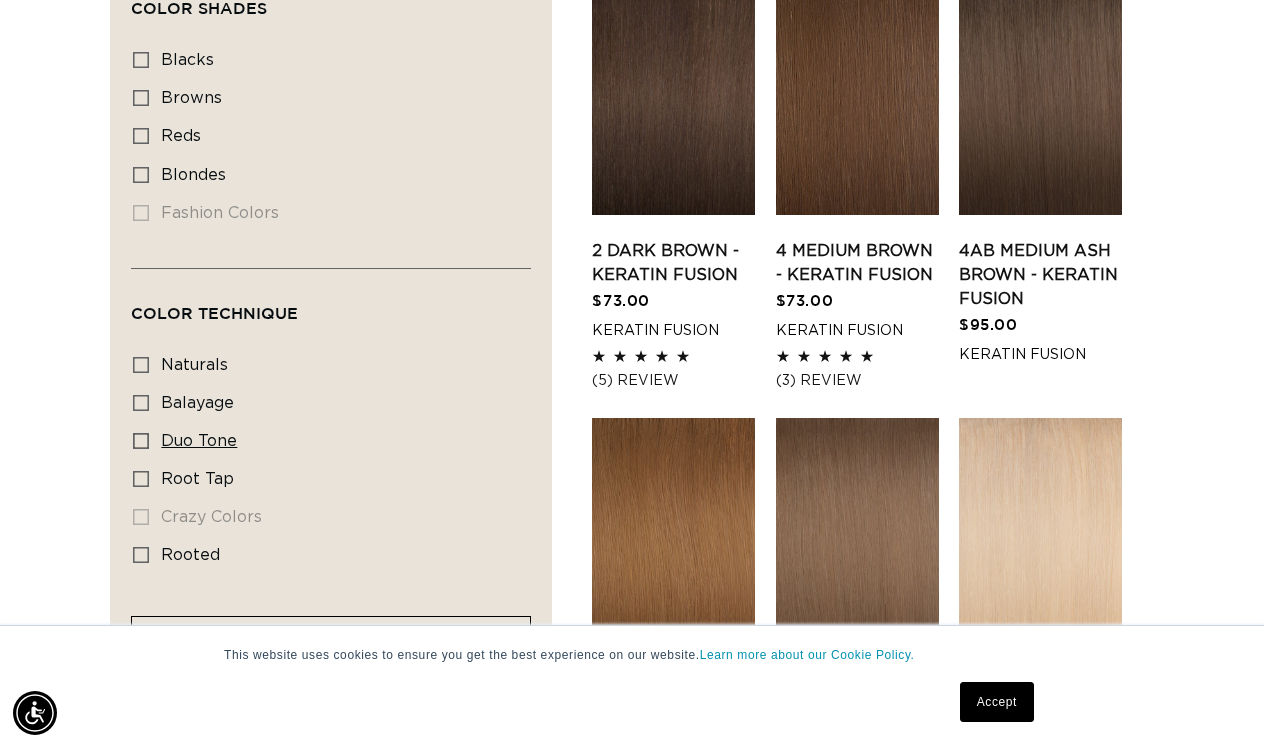 click 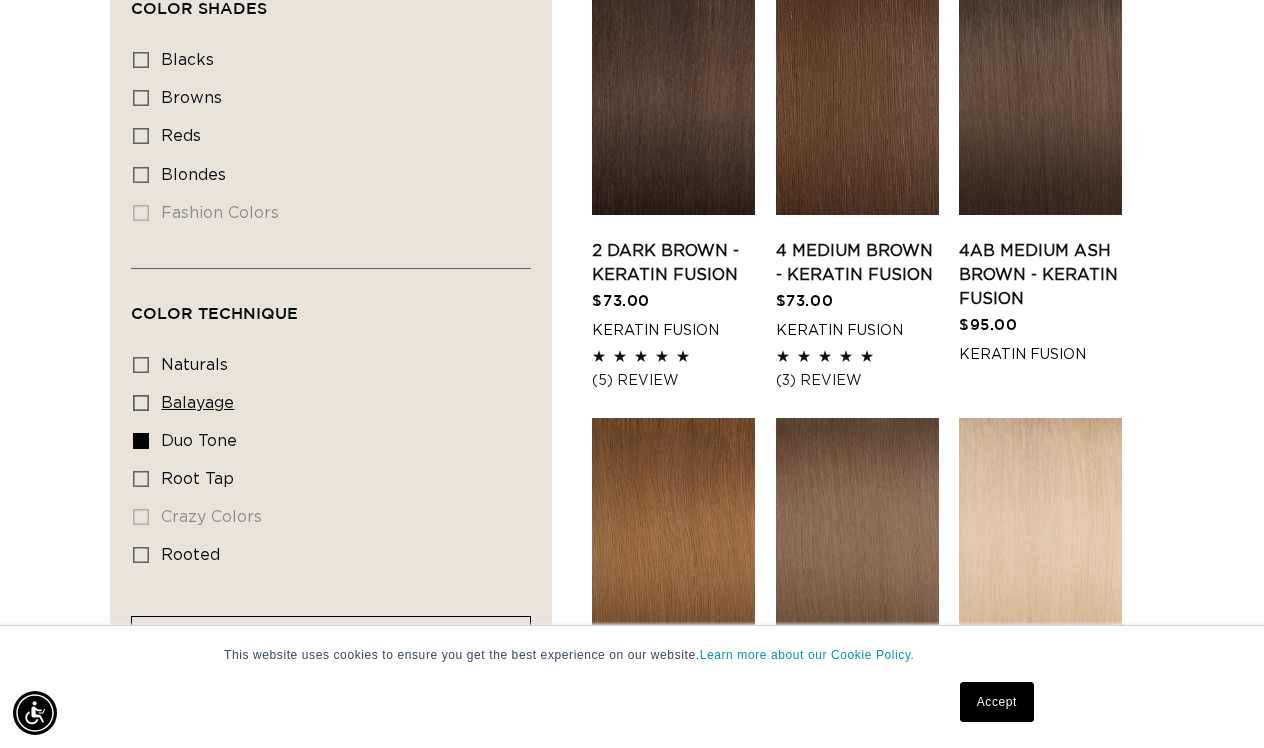 scroll, scrollTop: 0, scrollLeft: 0, axis: both 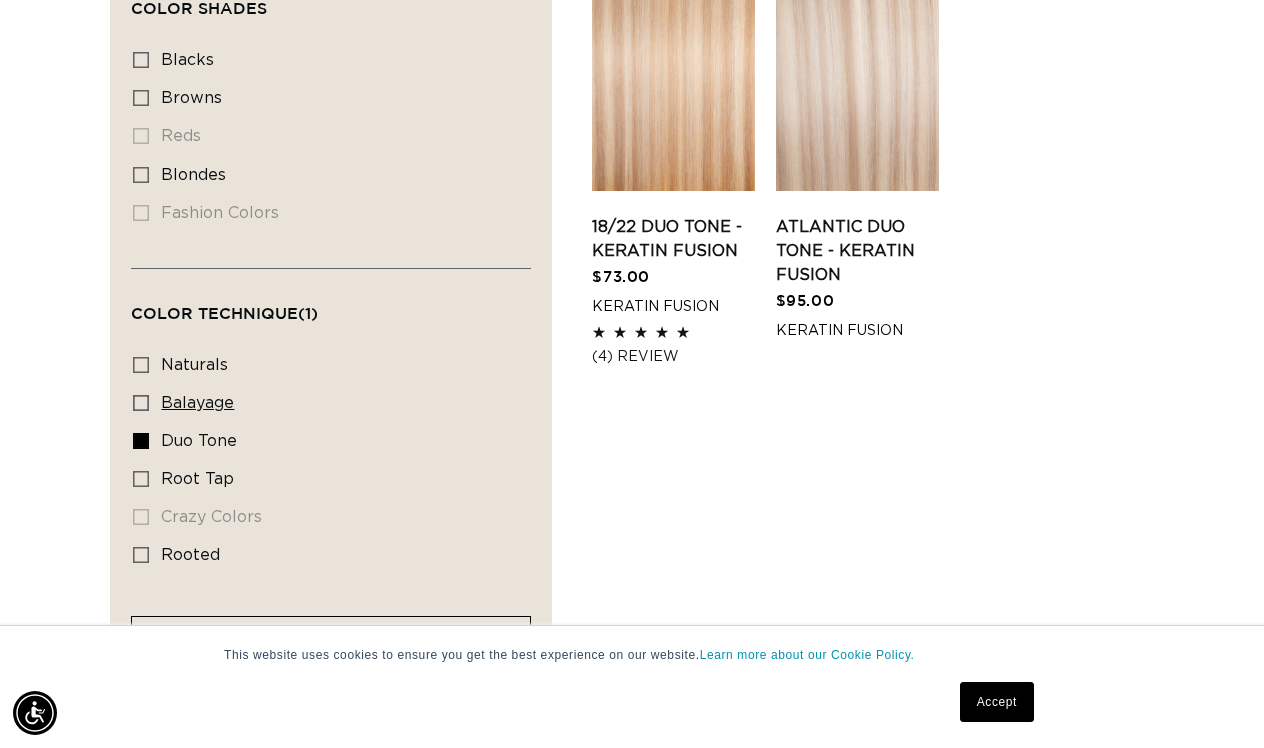 click 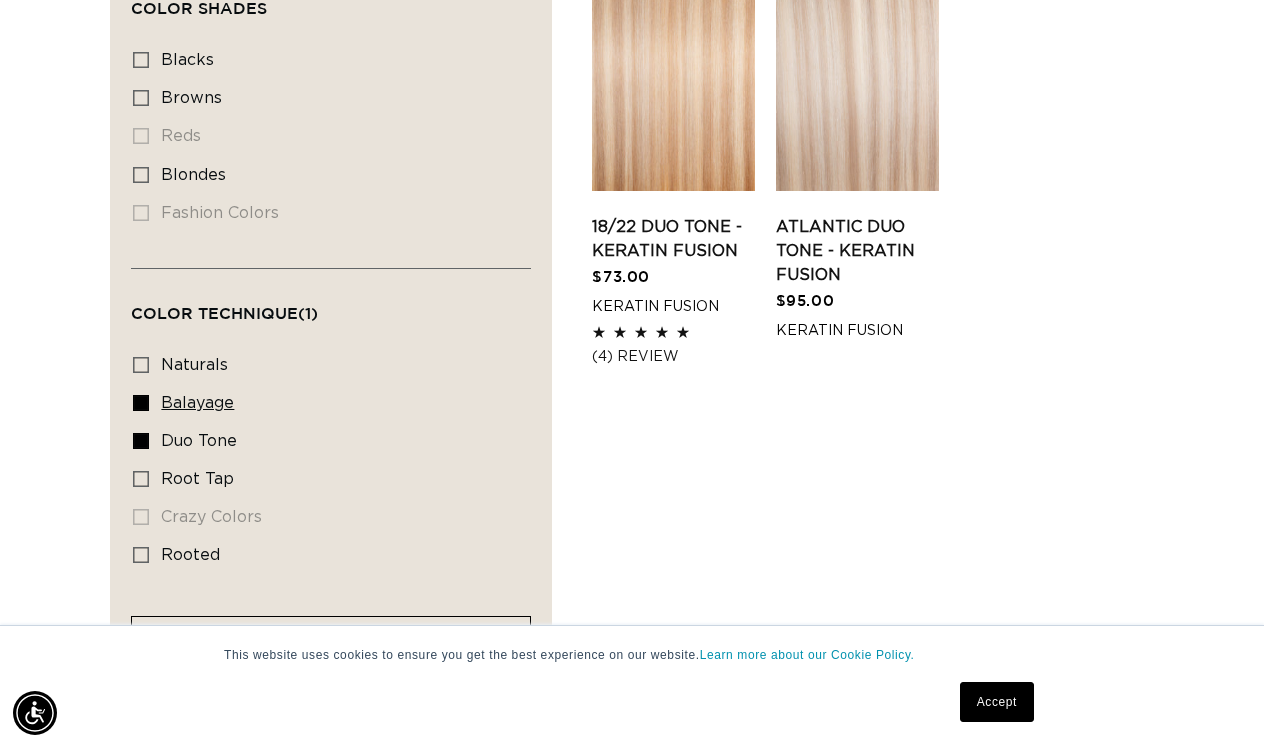 scroll, scrollTop: 0, scrollLeft: 1122, axis: horizontal 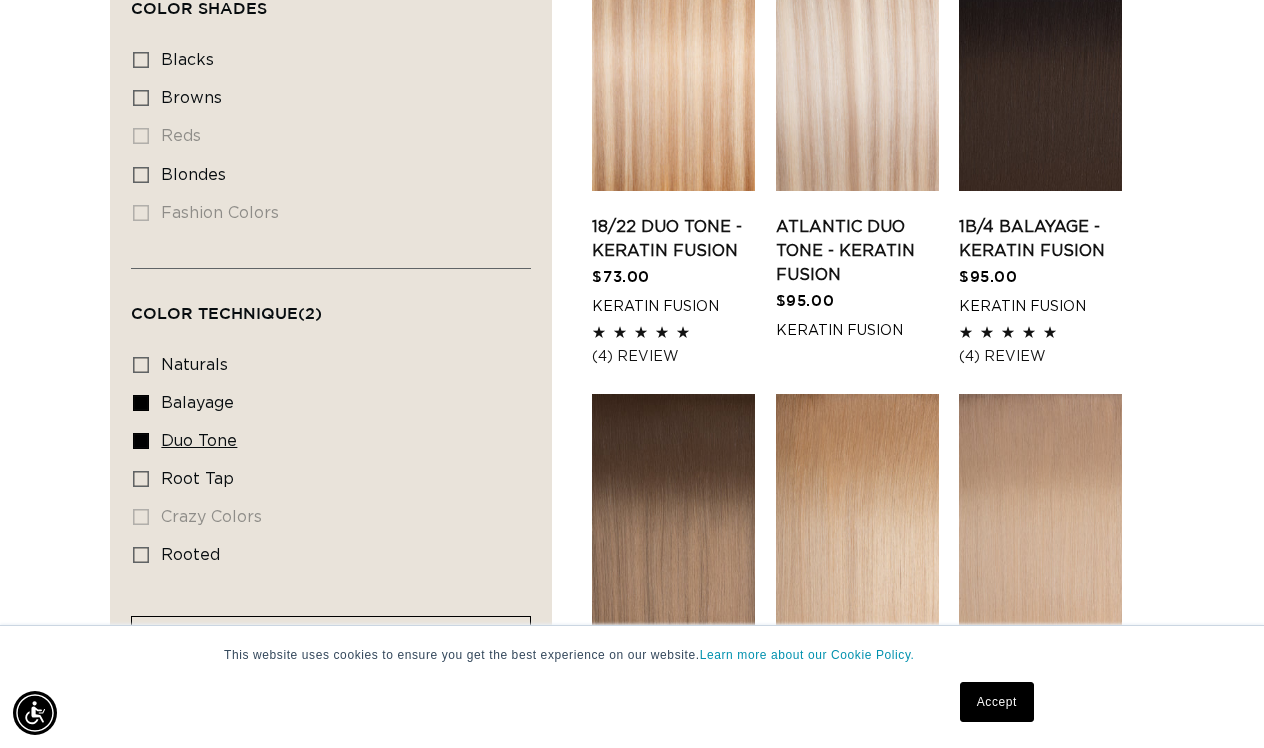 click 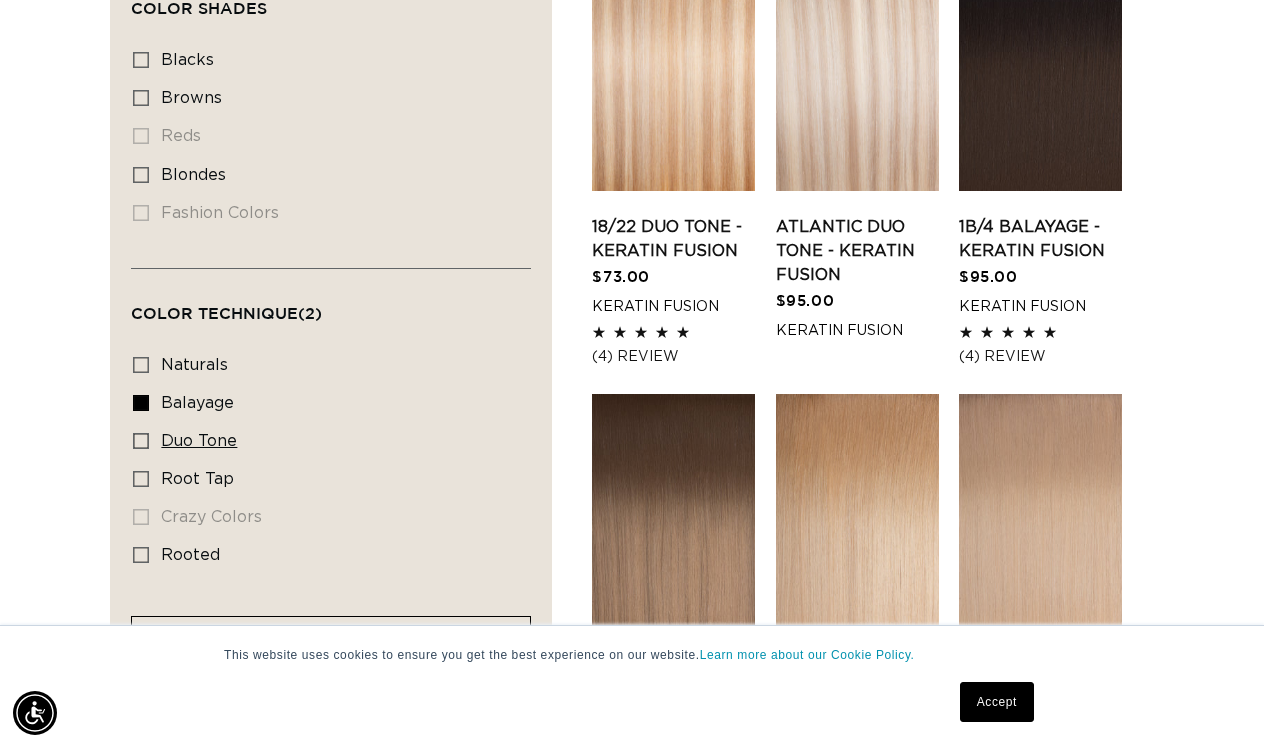 scroll, scrollTop: 0, scrollLeft: 2244, axis: horizontal 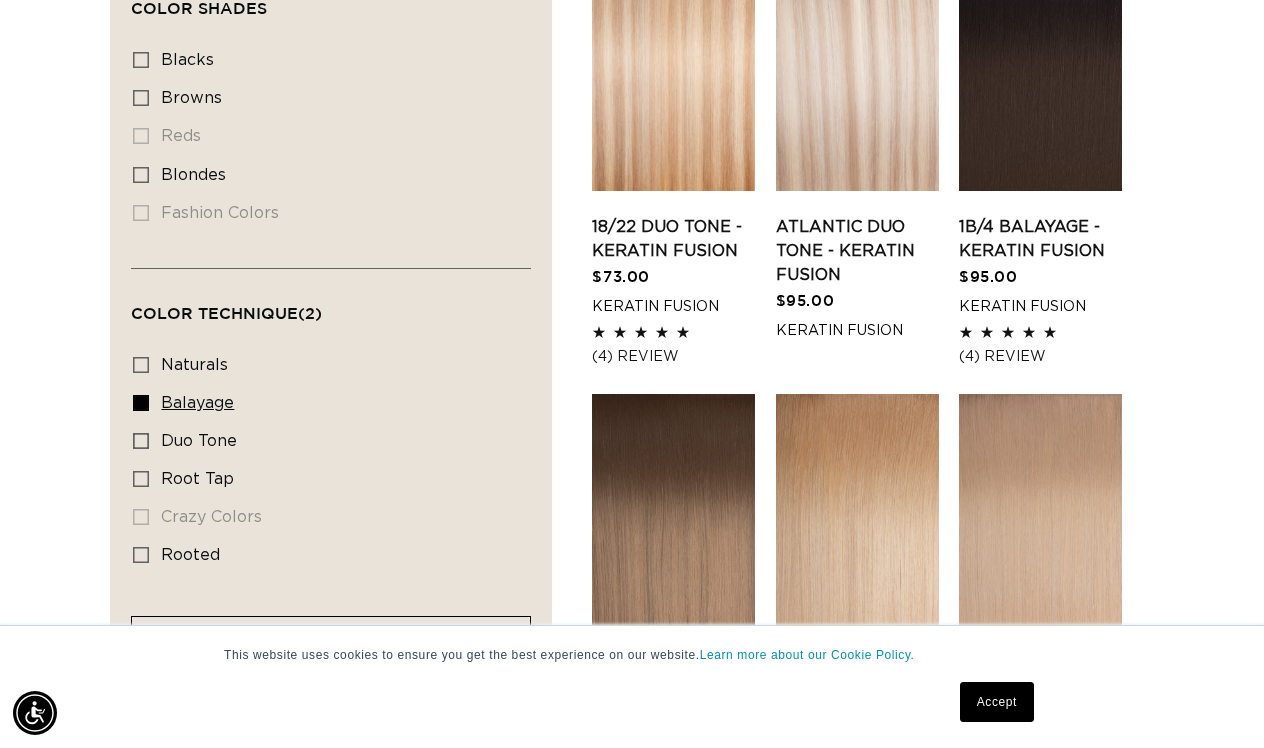 click 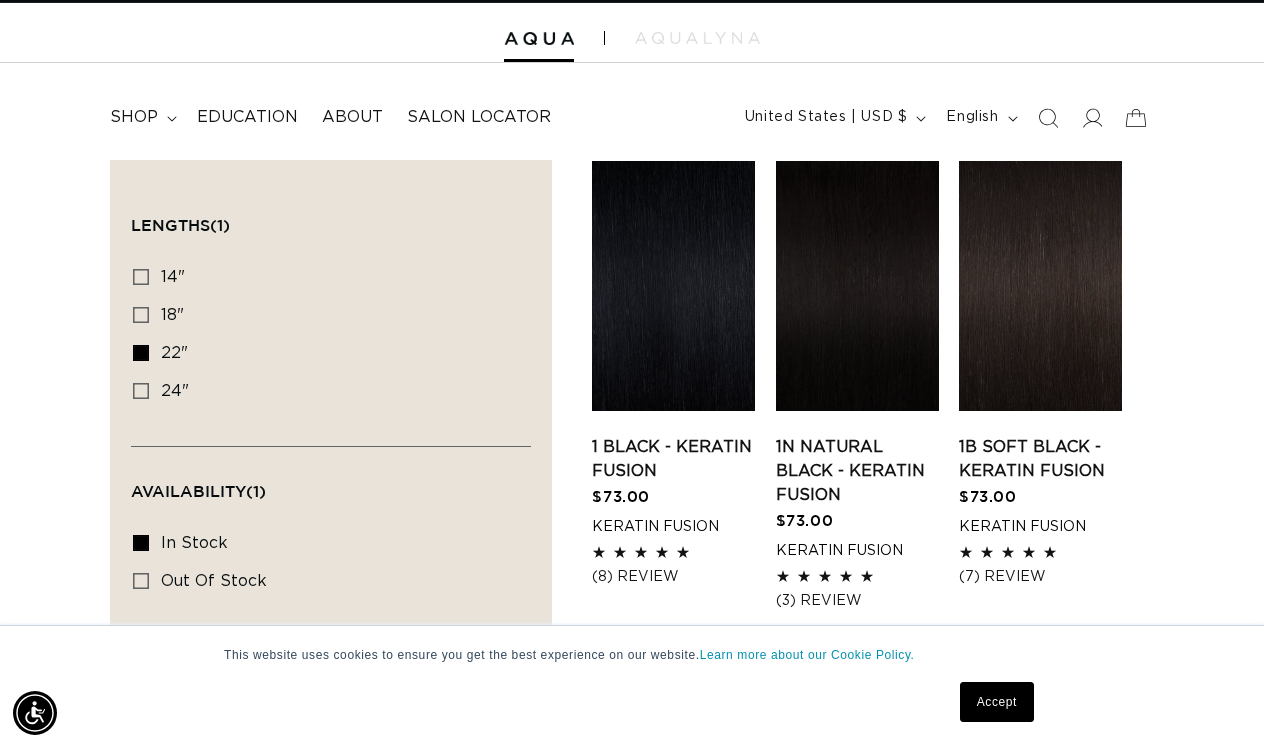 scroll, scrollTop: 21, scrollLeft: 0, axis: vertical 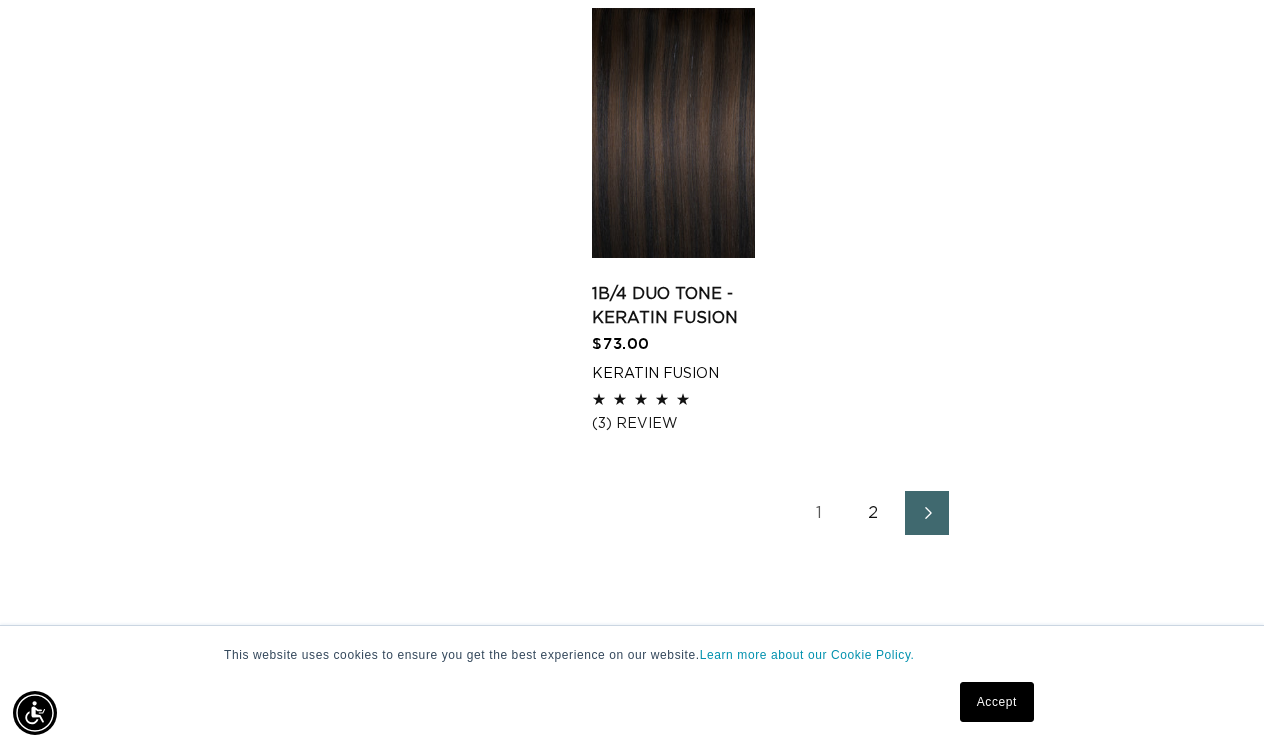 click on "2" at bounding box center (873, 513) 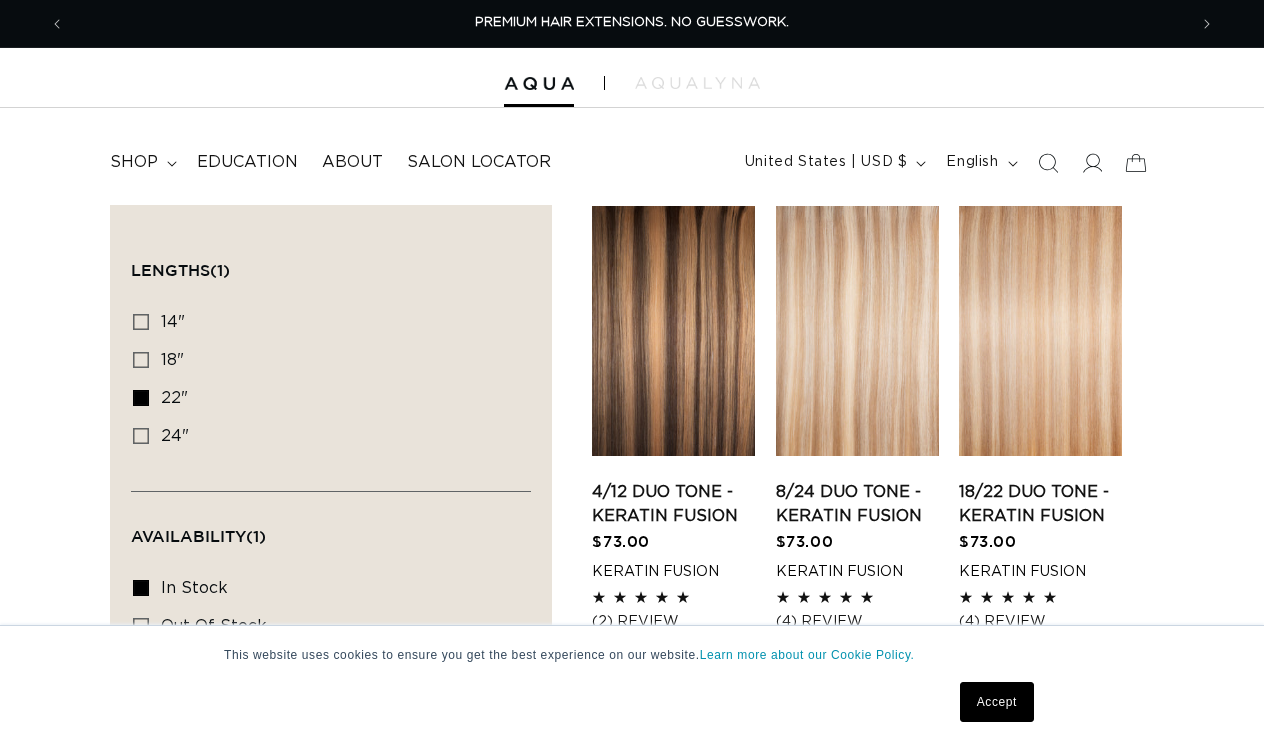 scroll, scrollTop: 0, scrollLeft: 0, axis: both 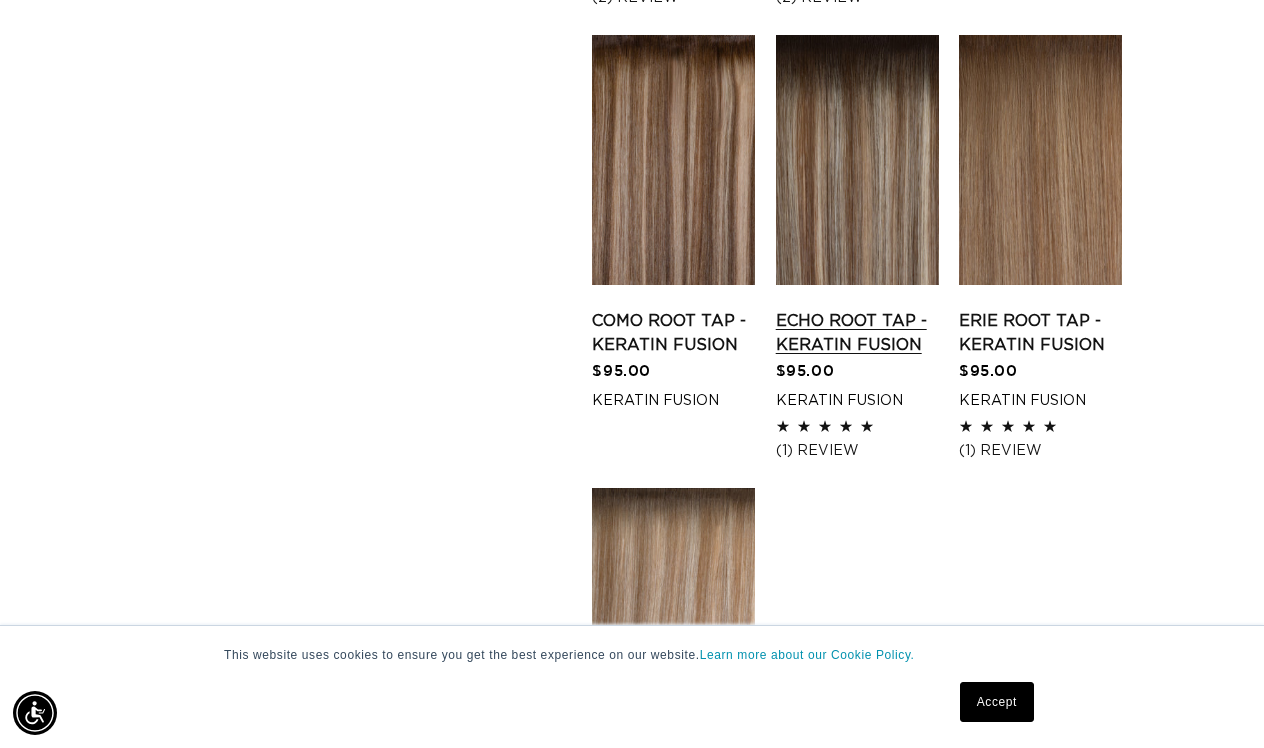 click on "Echo Root Tap - Keratin Fusion" at bounding box center (857, 333) 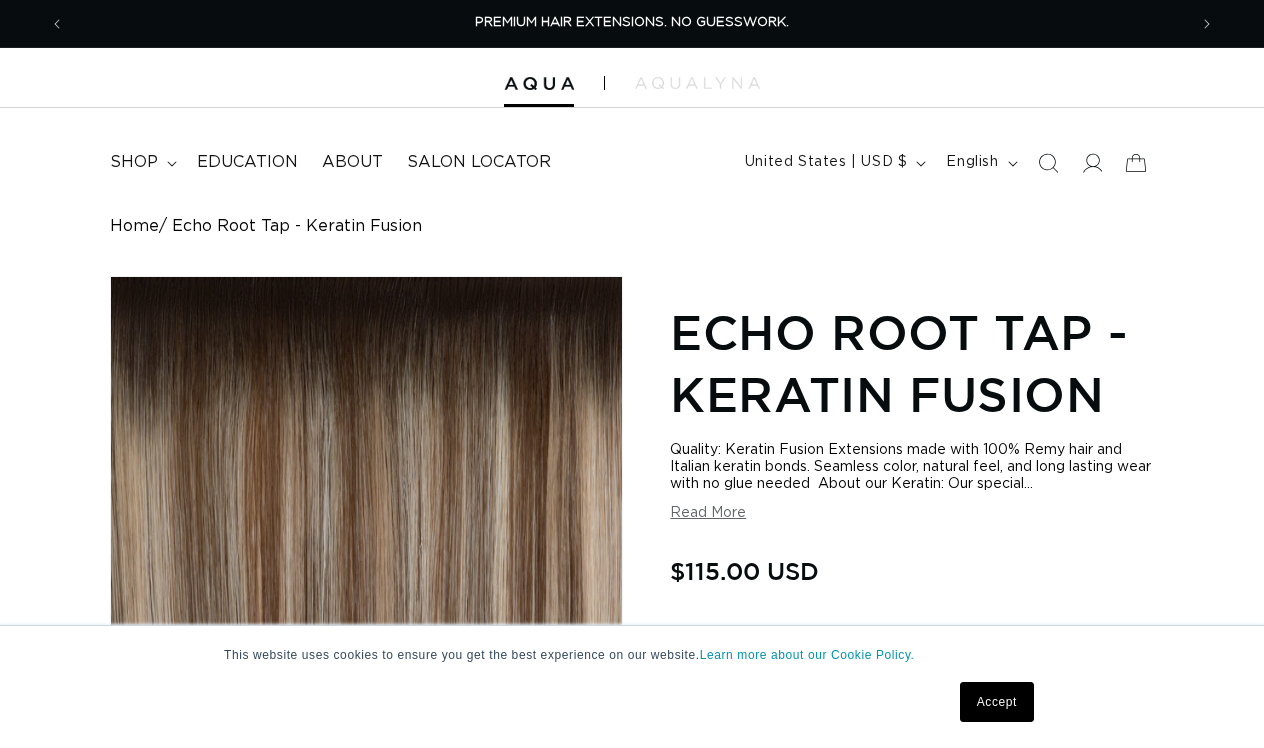 scroll, scrollTop: 0, scrollLeft: 0, axis: both 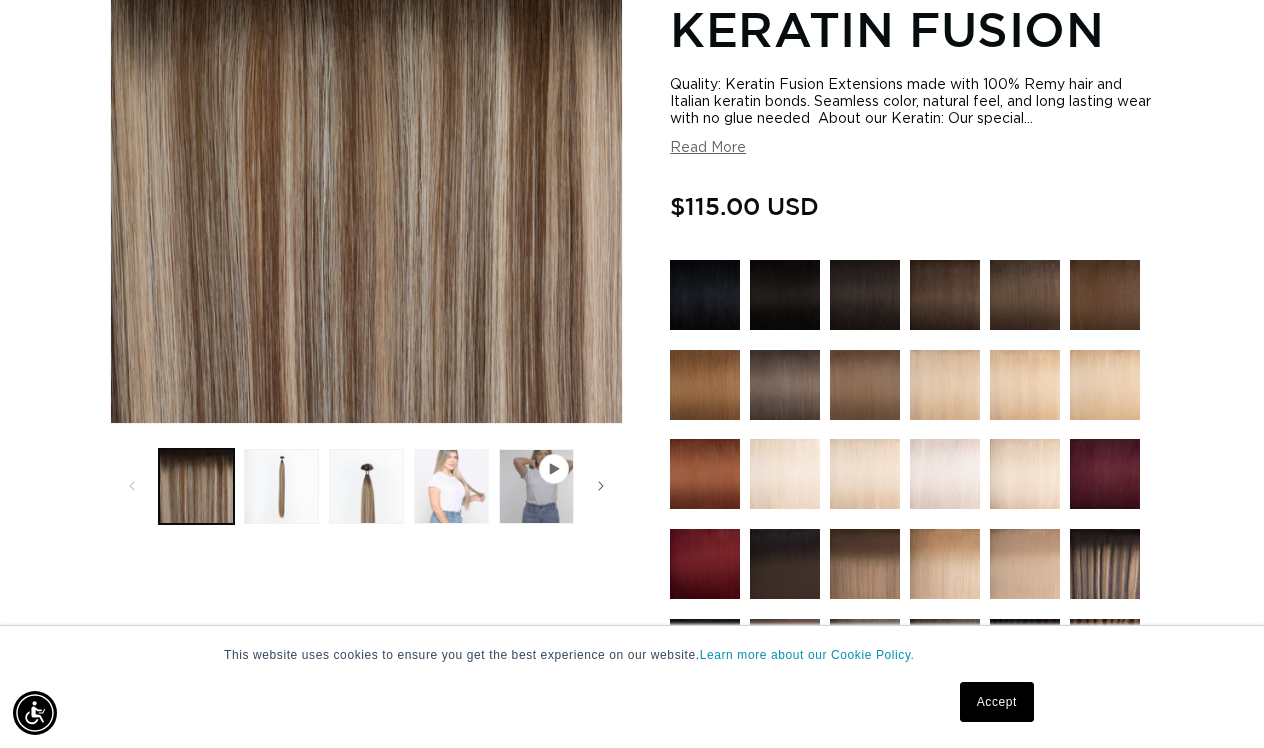 click at bounding box center (451, 486) 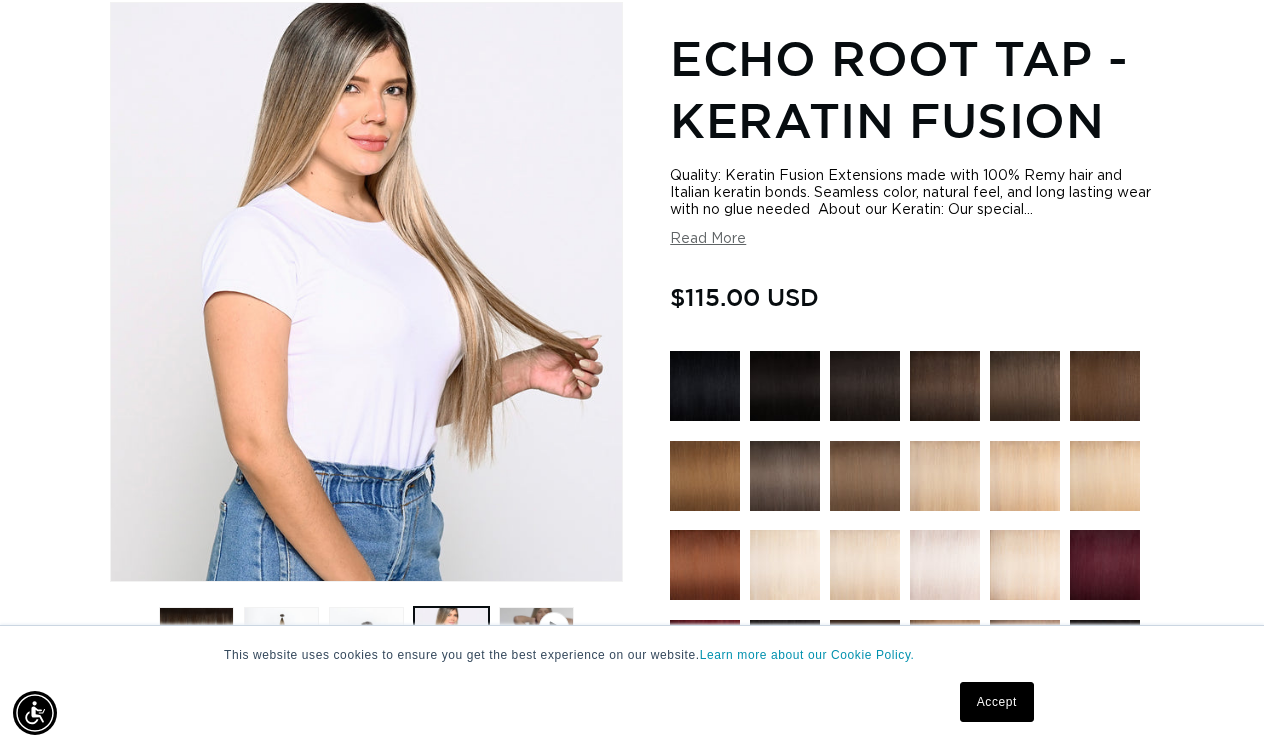 scroll, scrollTop: 0, scrollLeft: 1122, axis: horizontal 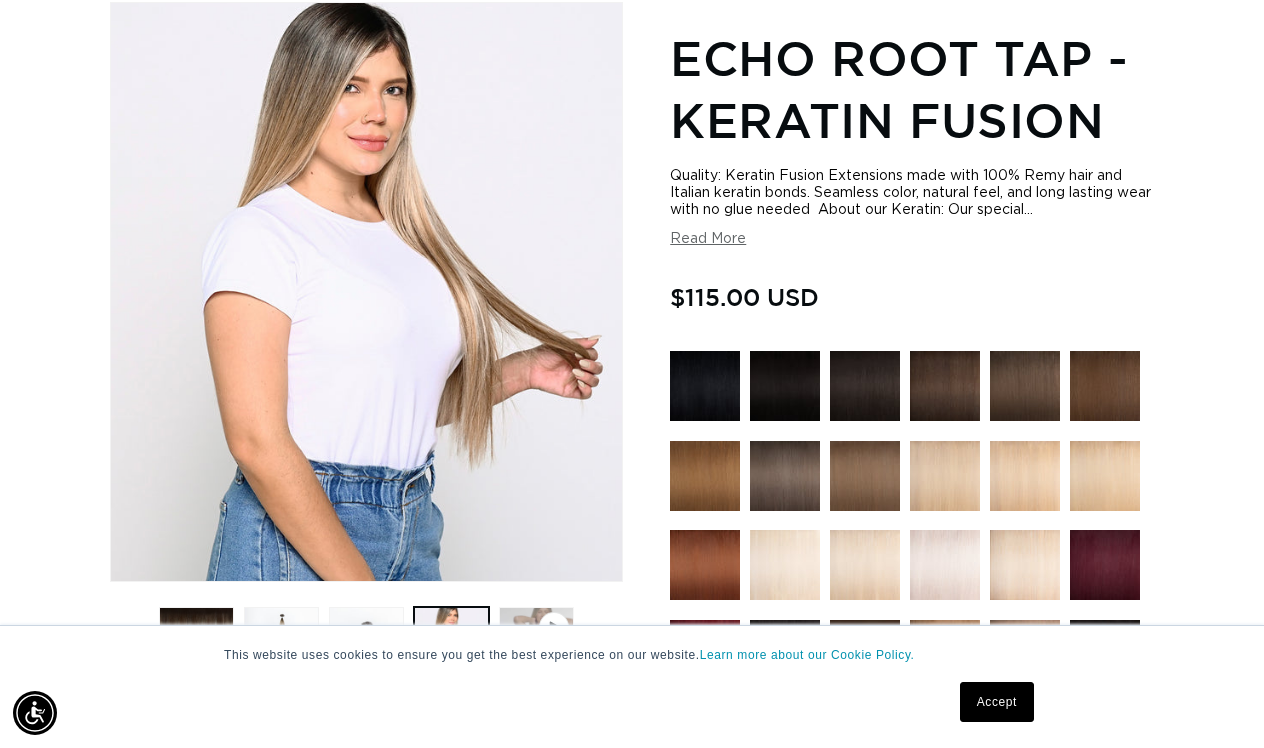 click at bounding box center [536, 644] 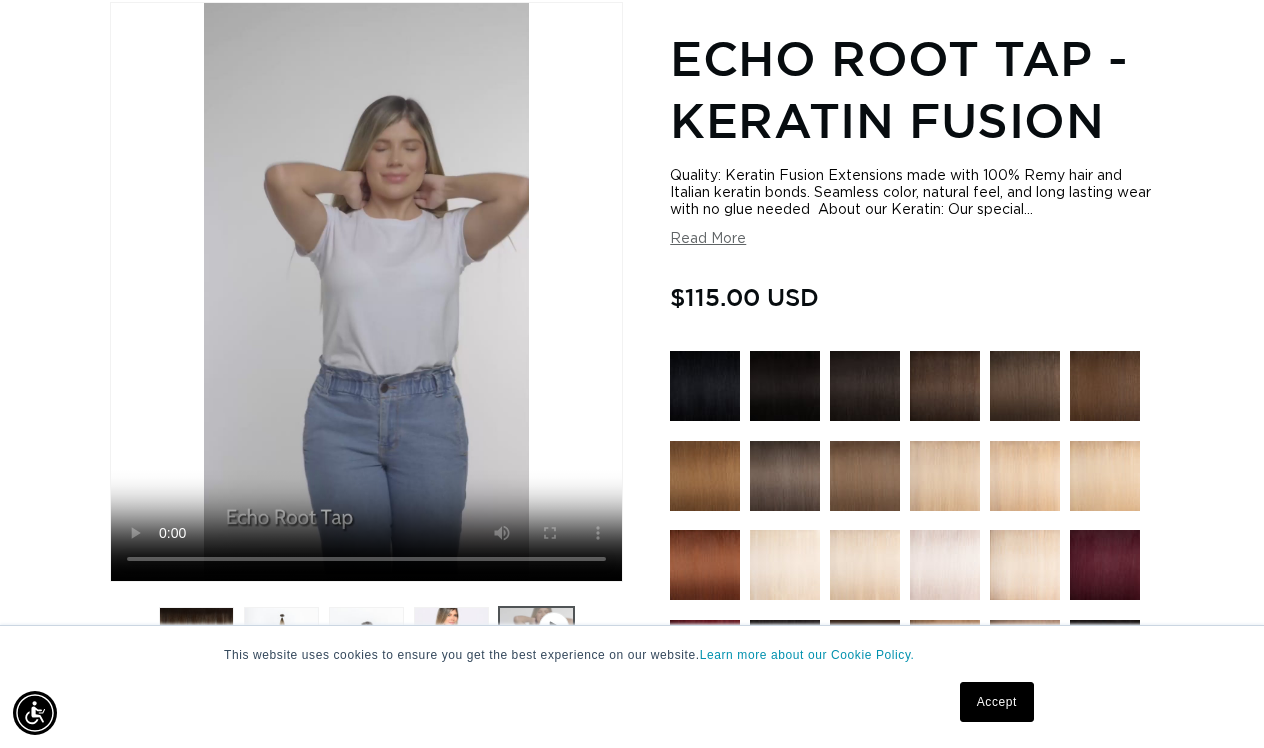scroll, scrollTop: 0, scrollLeft: 85, axis: horizontal 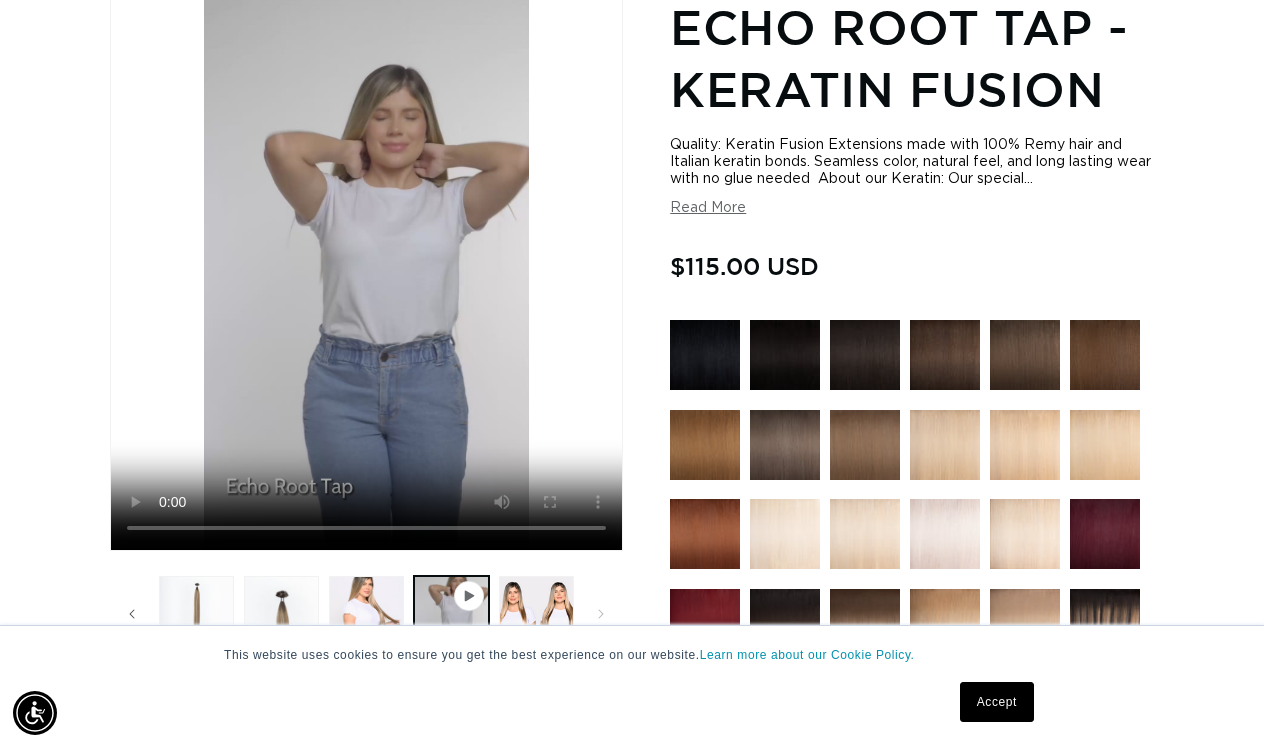 click at bounding box center [785, 445] 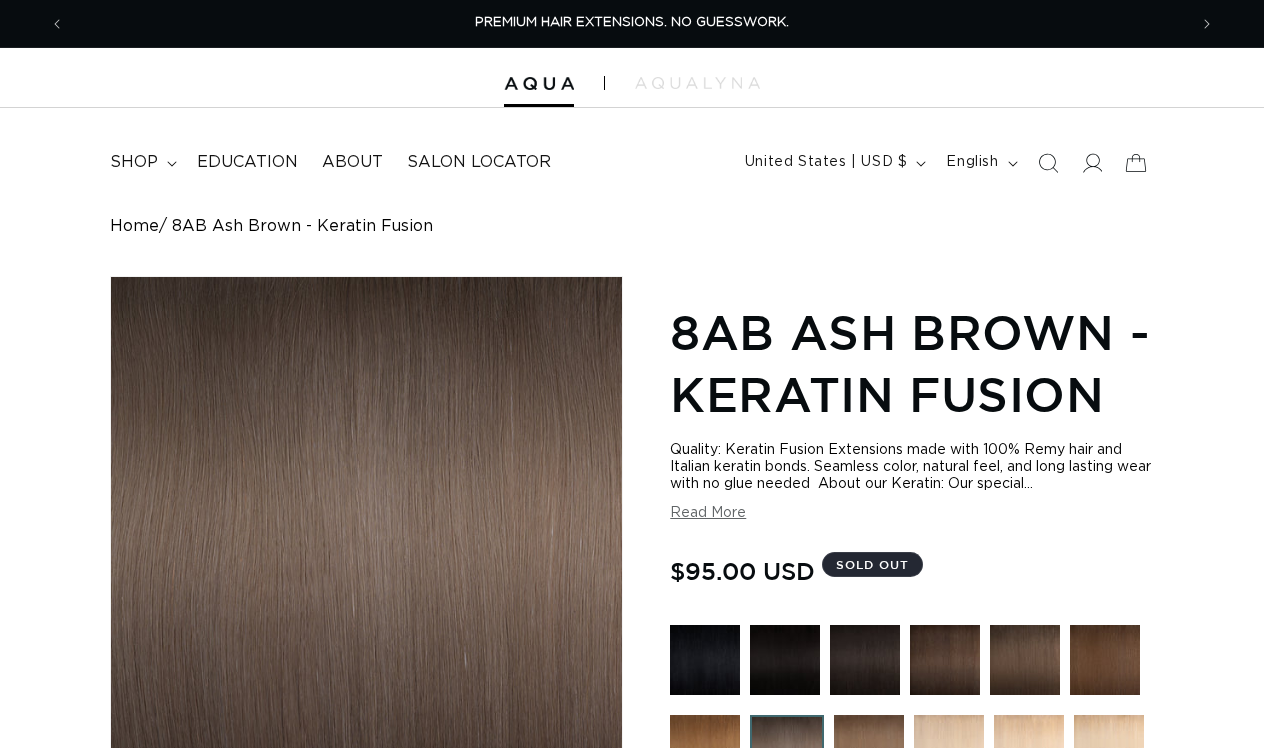 scroll, scrollTop: 0, scrollLeft: 0, axis: both 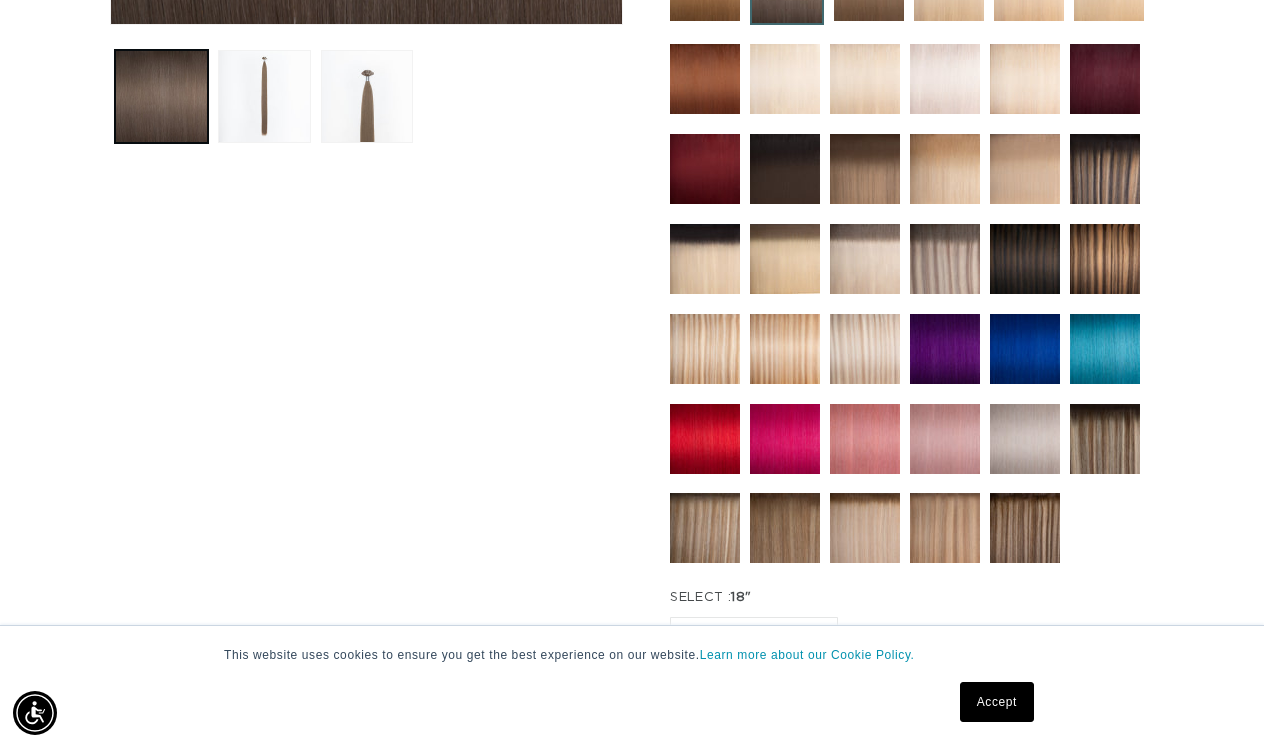 click at bounding box center [945, 528] 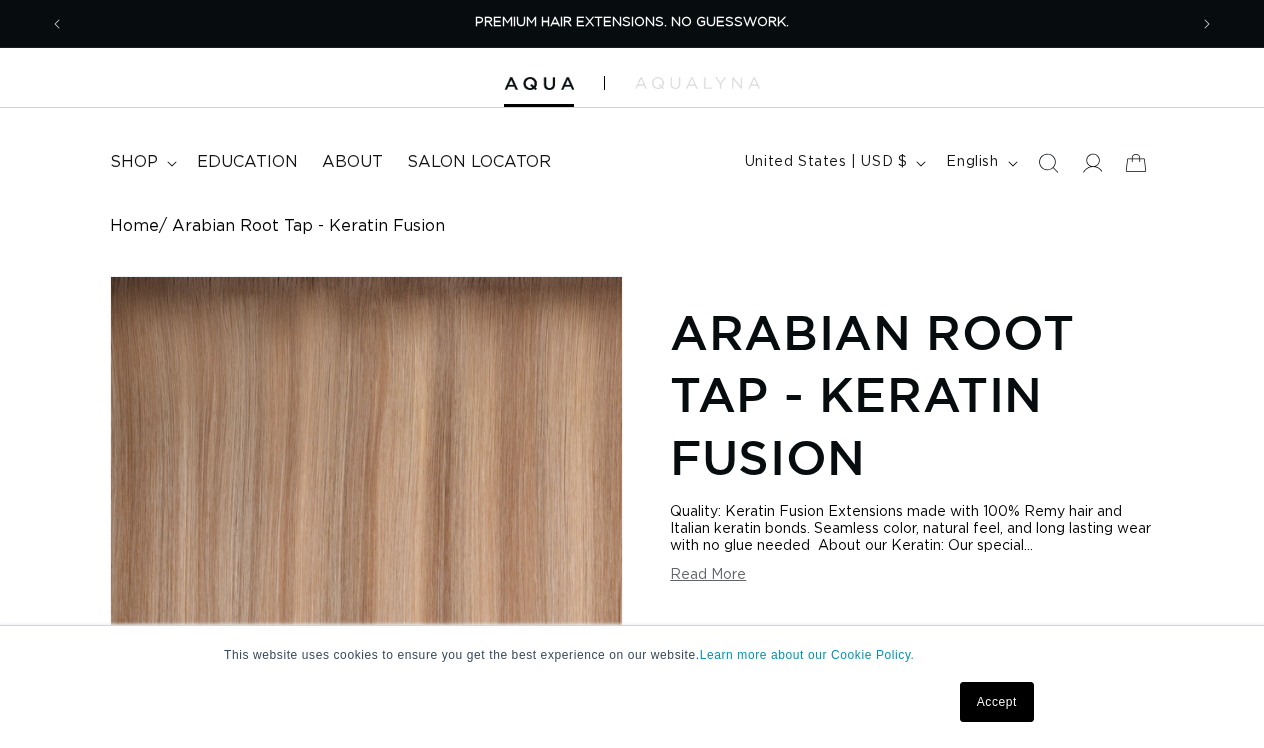 scroll, scrollTop: 0, scrollLeft: 0, axis: both 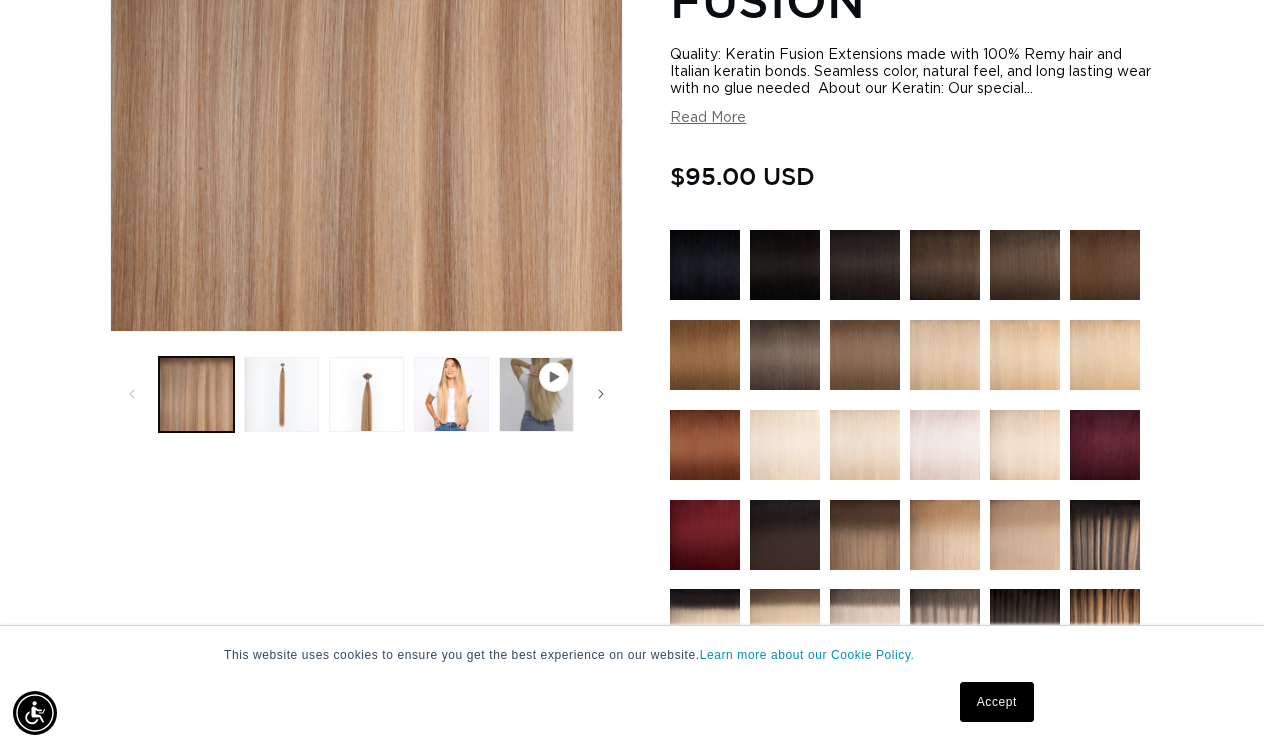 click at bounding box center [785, 355] 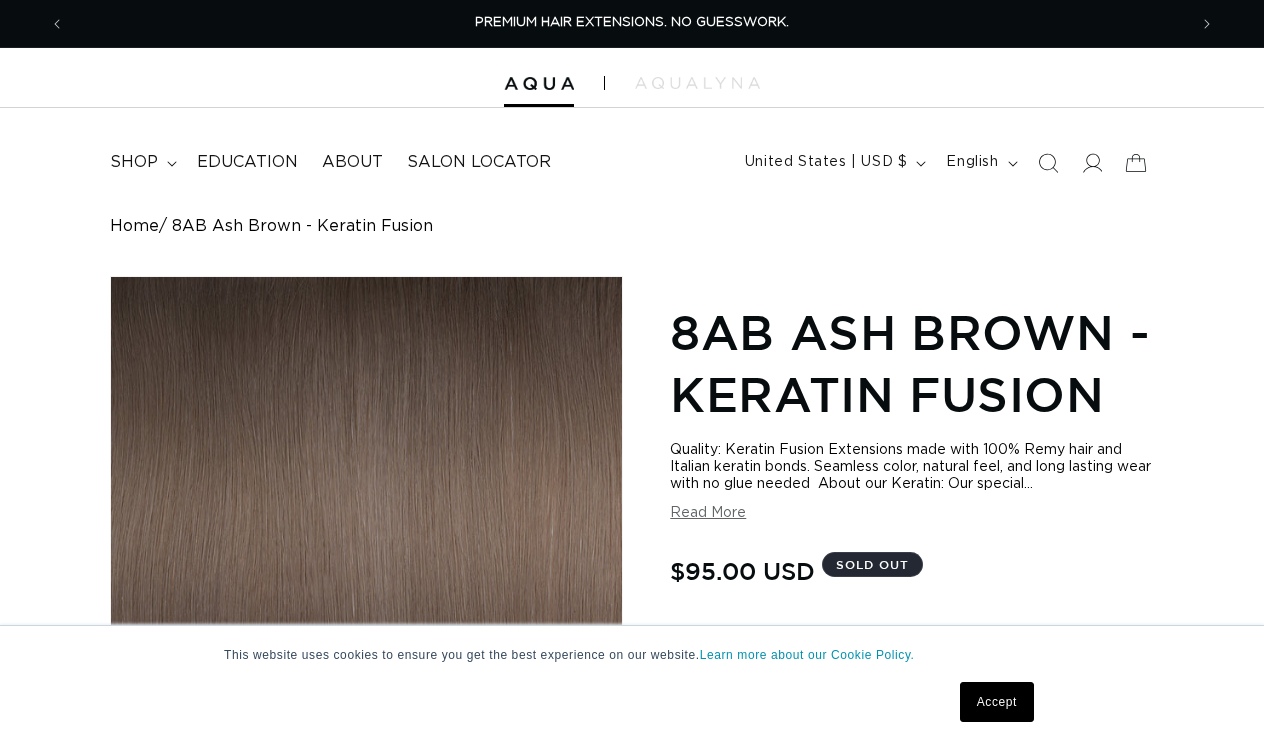 scroll, scrollTop: 0, scrollLeft: 0, axis: both 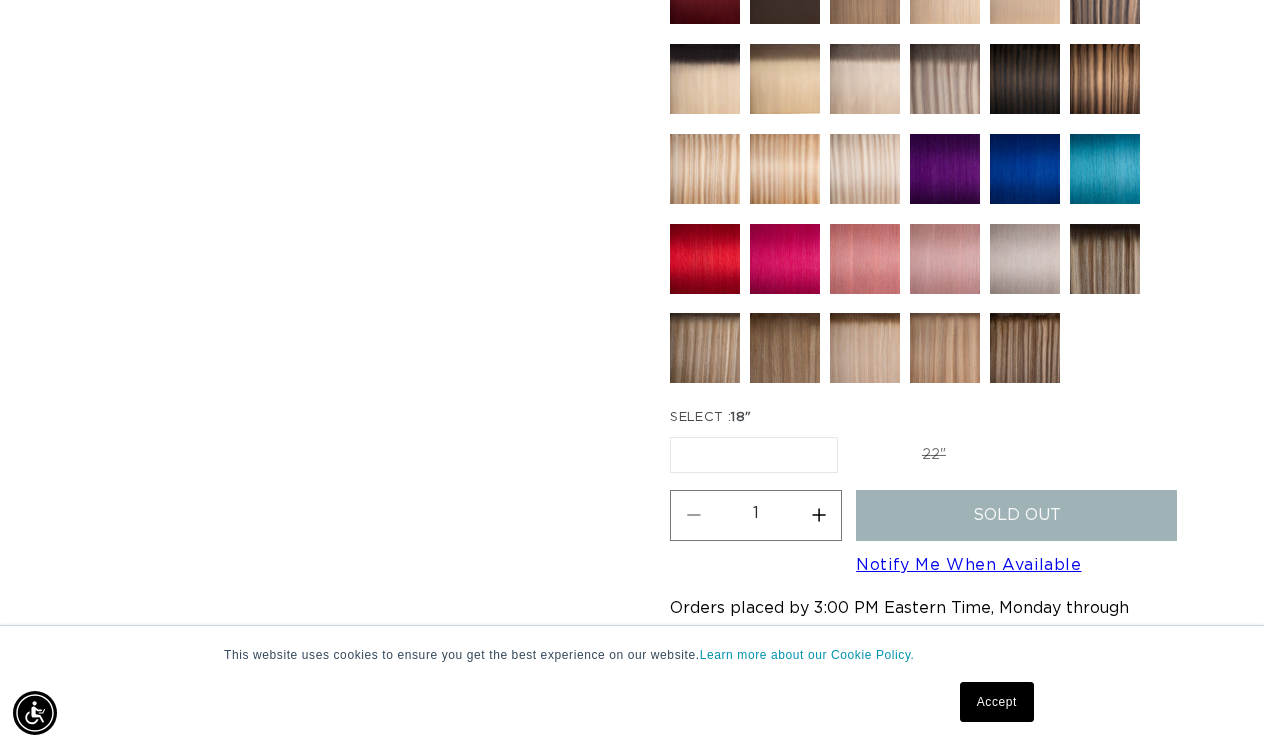 click on "22" Variant sold out or unavailable" at bounding box center (934, 455) 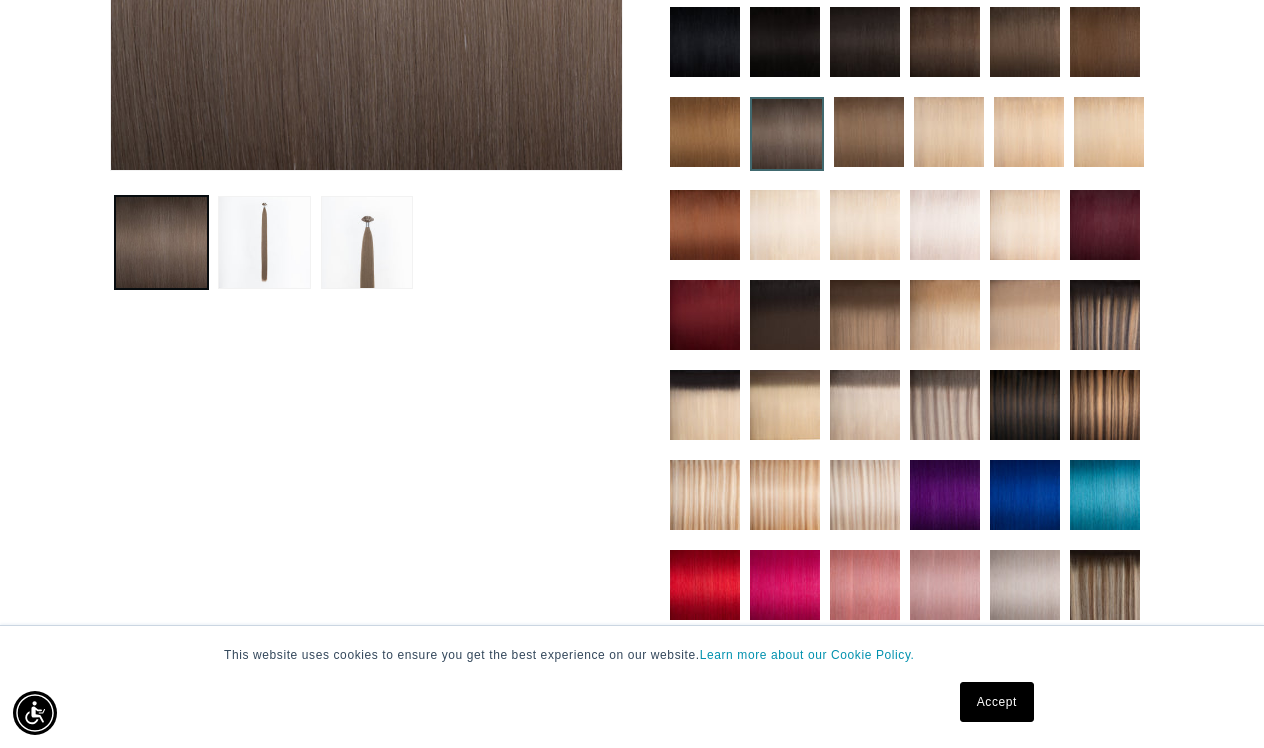 scroll, scrollTop: 1071, scrollLeft: 0, axis: vertical 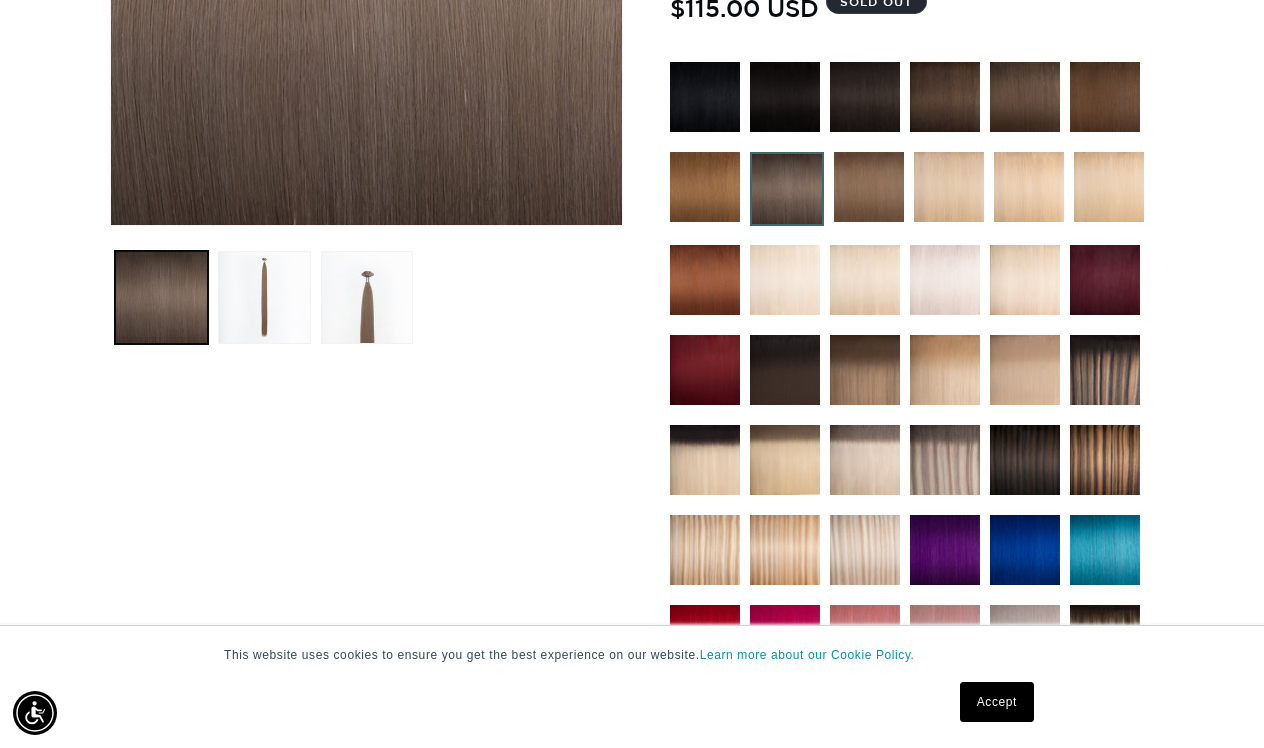 click at bounding box center (785, 370) 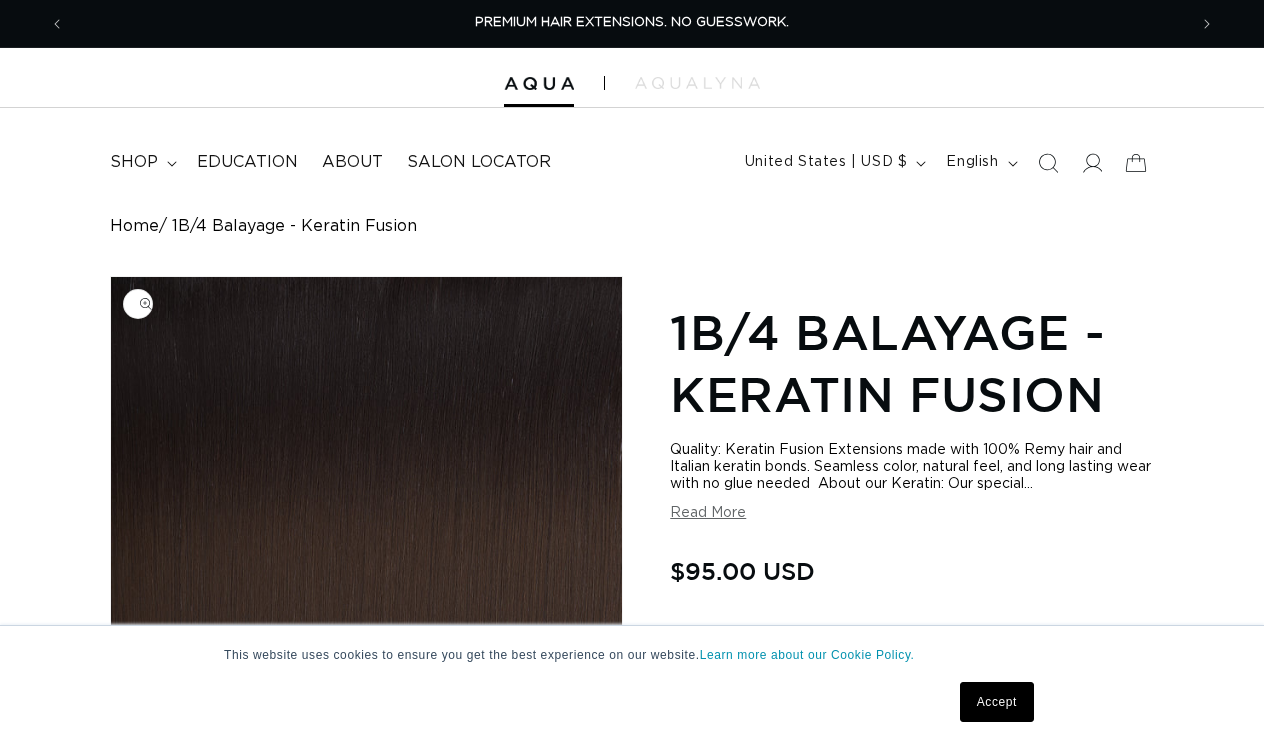scroll, scrollTop: 0, scrollLeft: 0, axis: both 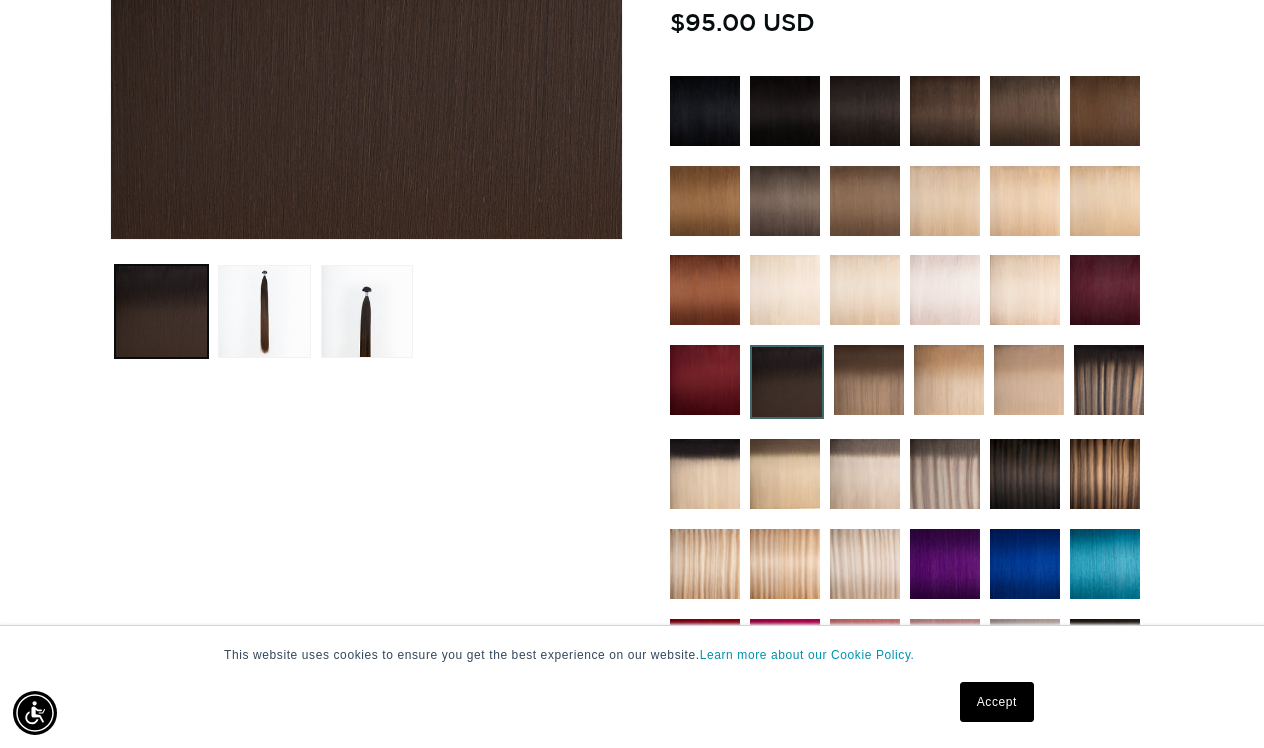 click at bounding box center [1025, 111] 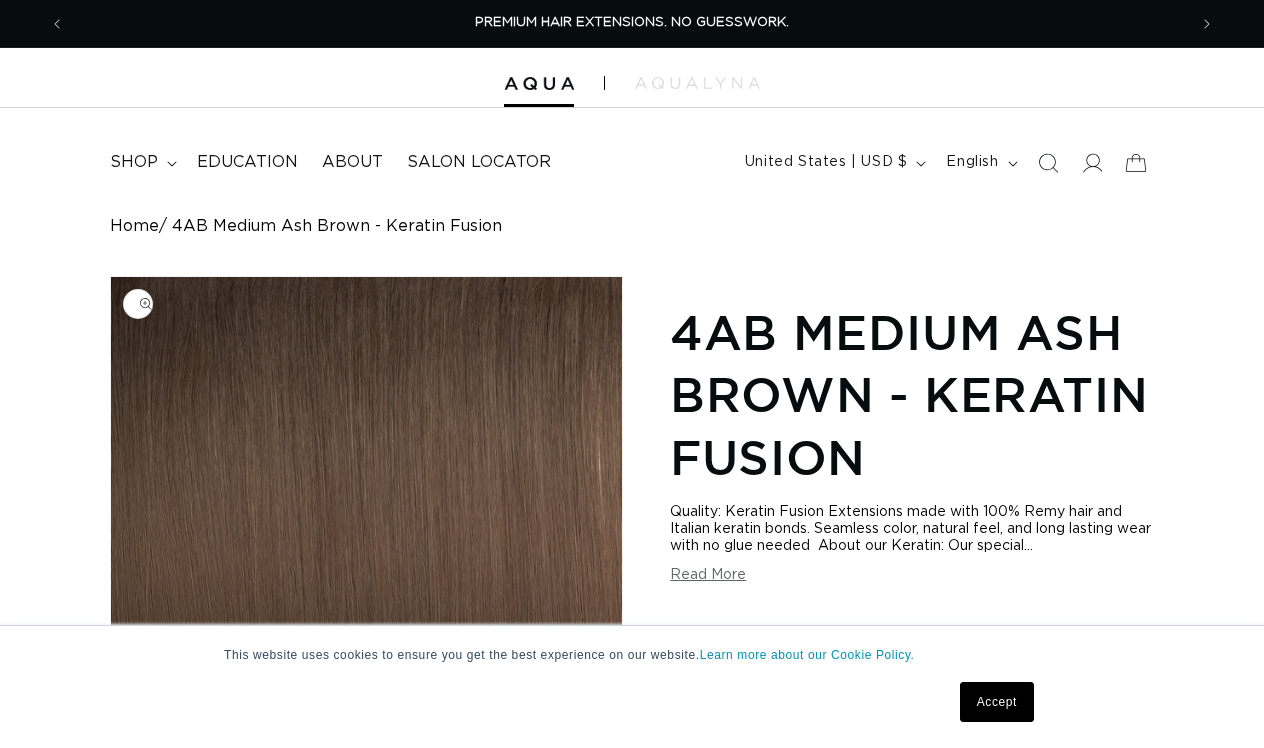 scroll, scrollTop: 0, scrollLeft: 0, axis: both 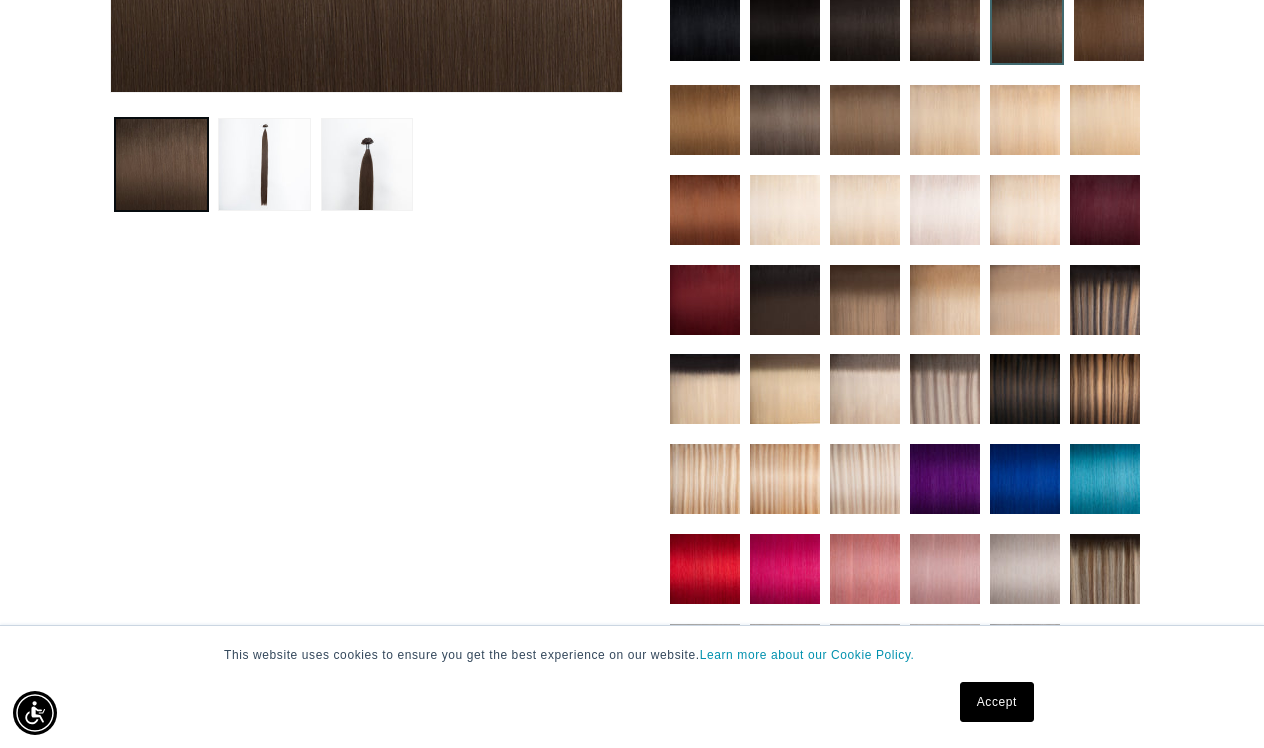 click at bounding box center (785, 120) 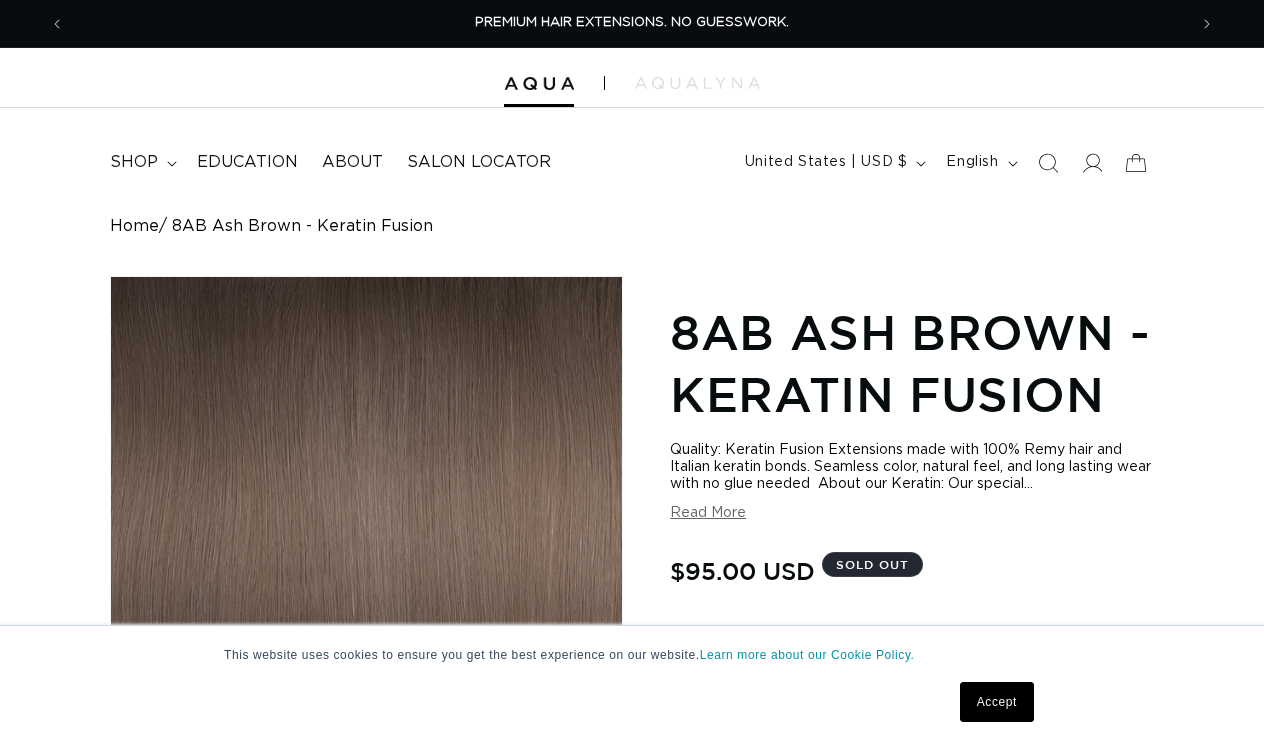 scroll, scrollTop: 0, scrollLeft: 0, axis: both 